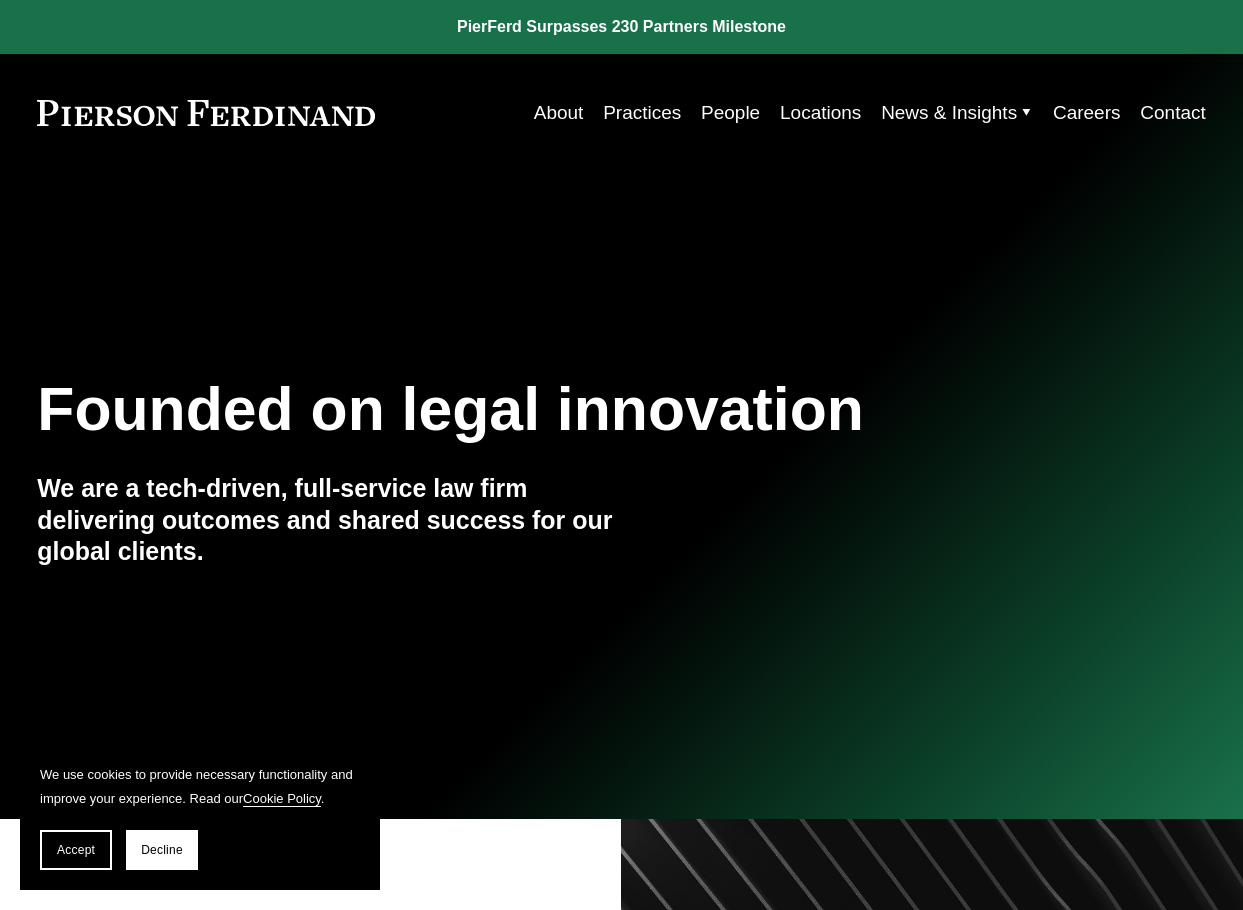 scroll, scrollTop: 0, scrollLeft: 0, axis: both 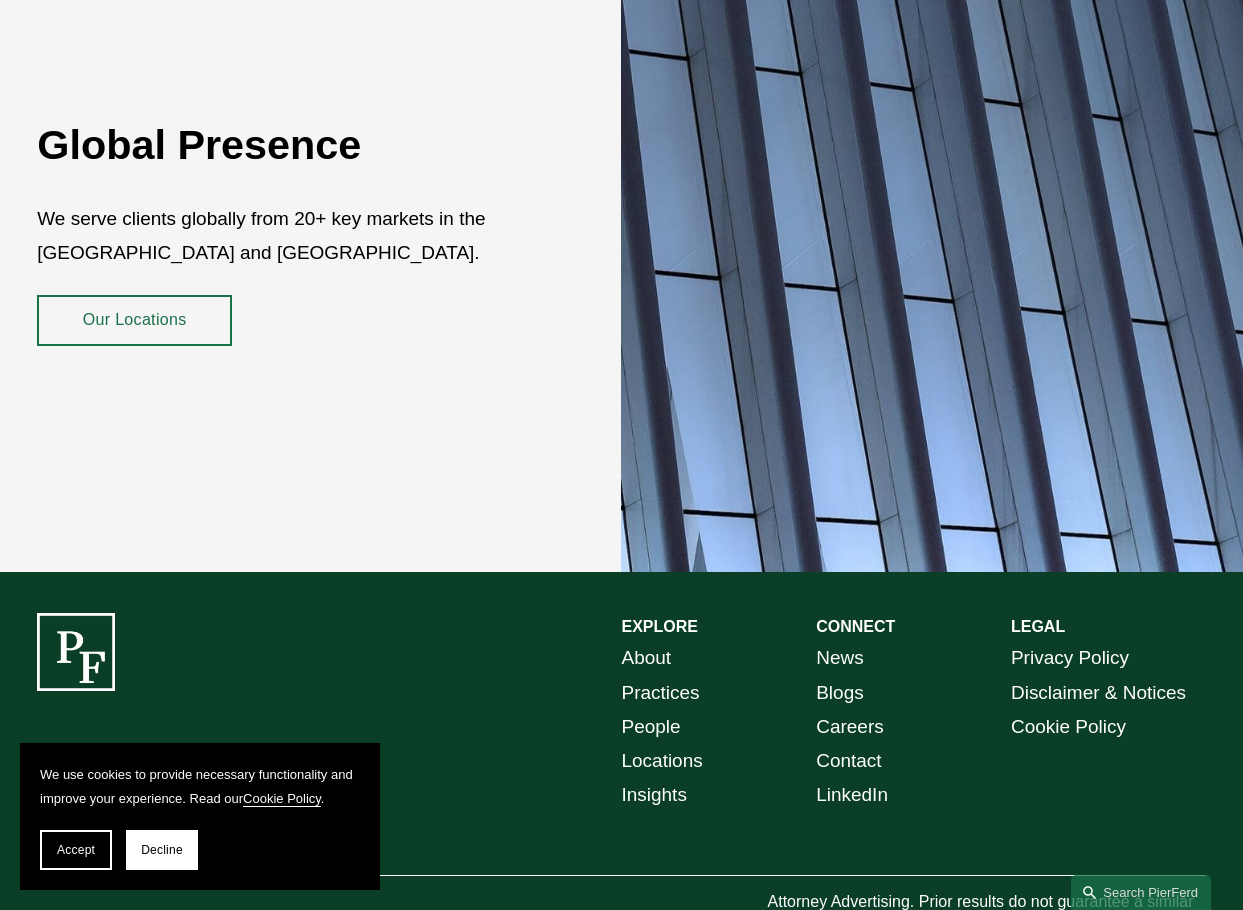 click on "Locations" at bounding box center [662, 761] 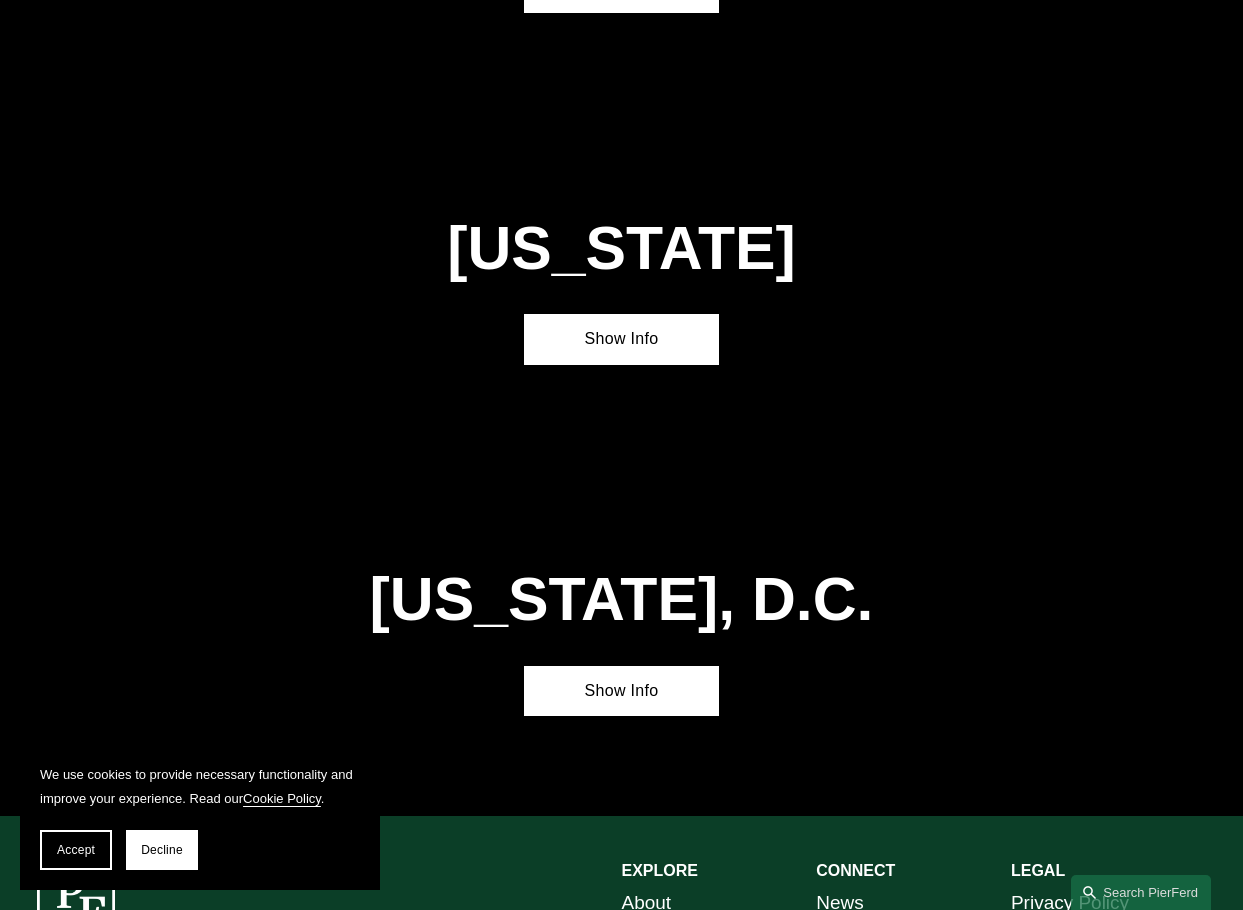 scroll, scrollTop: 6985, scrollLeft: 0, axis: vertical 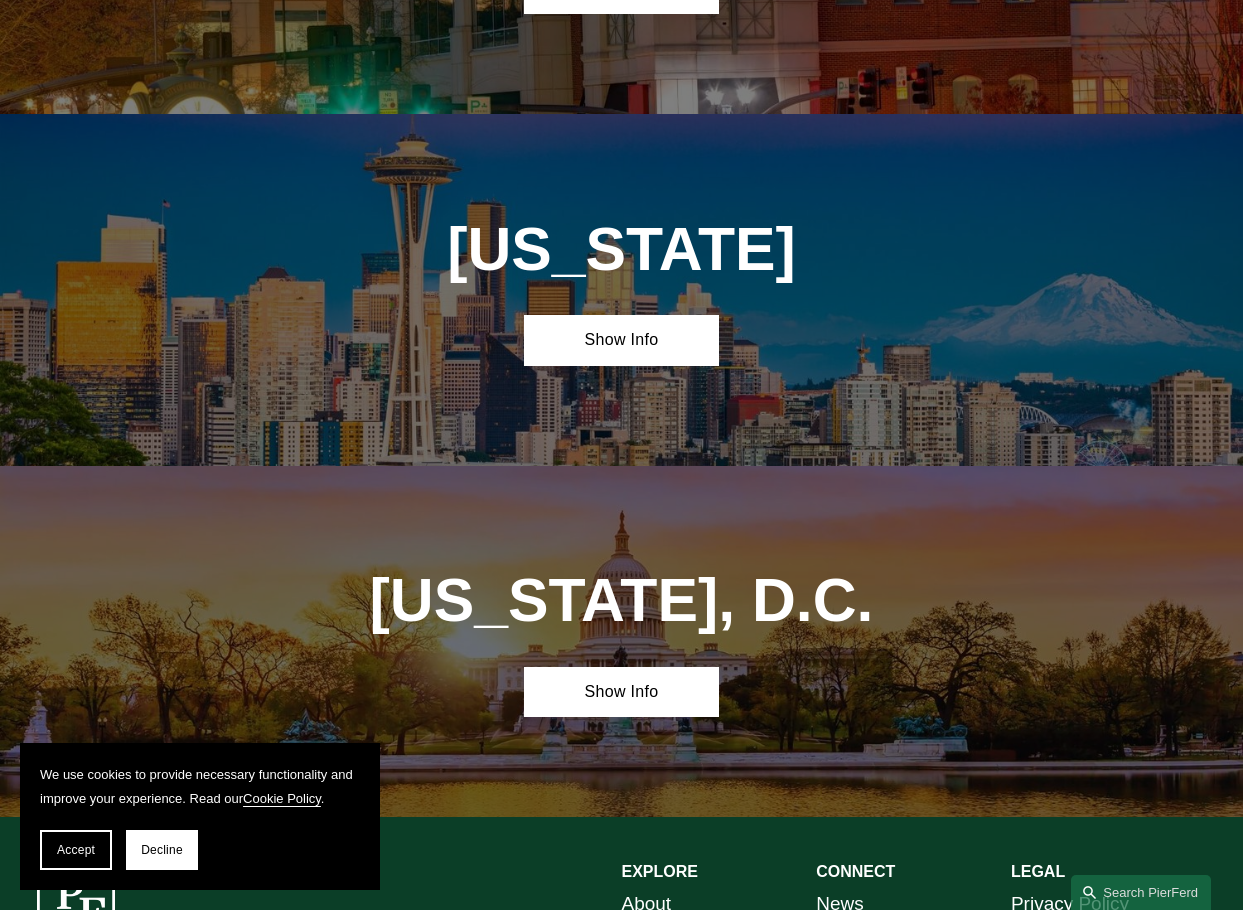 click on "People" at bounding box center (651, 973) 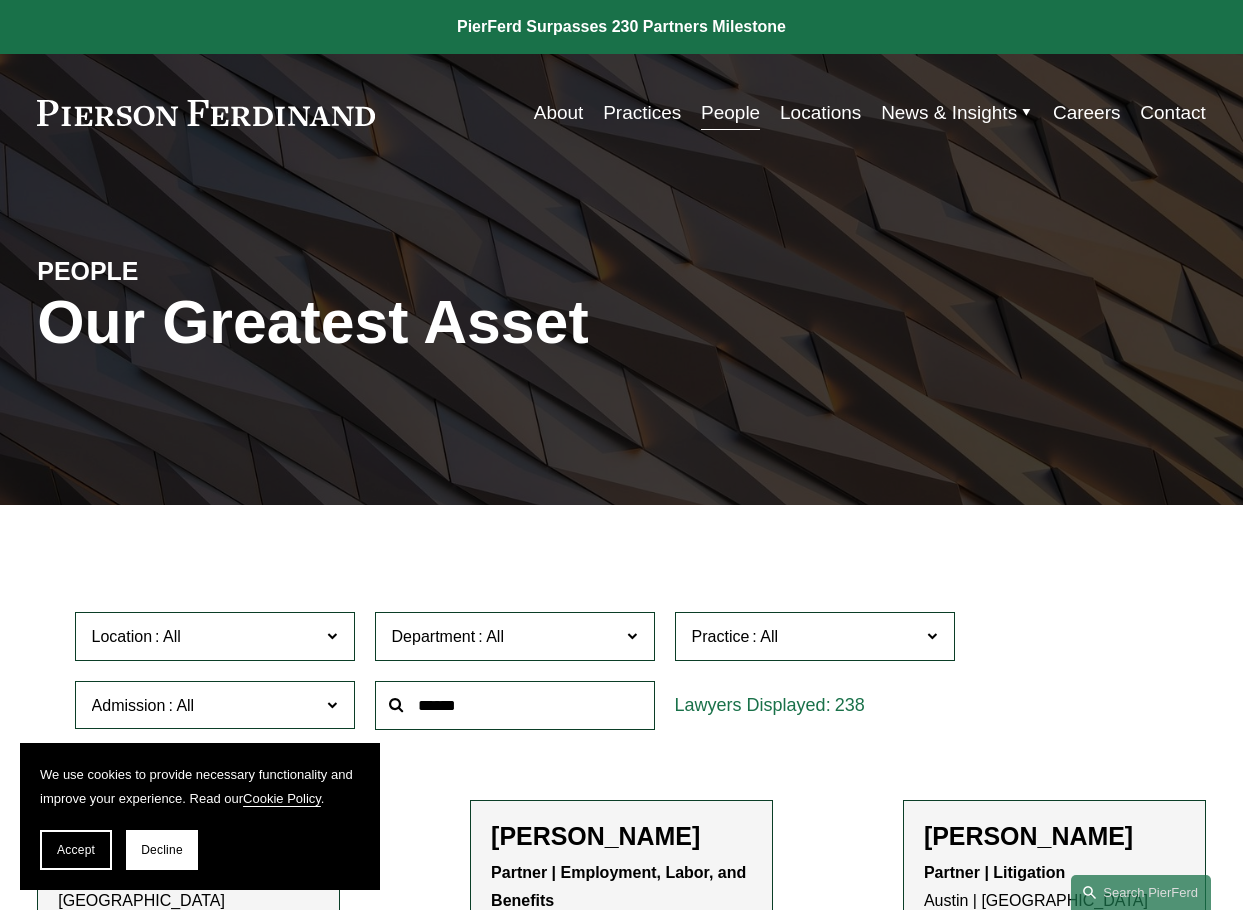 scroll, scrollTop: 0, scrollLeft: 0, axis: both 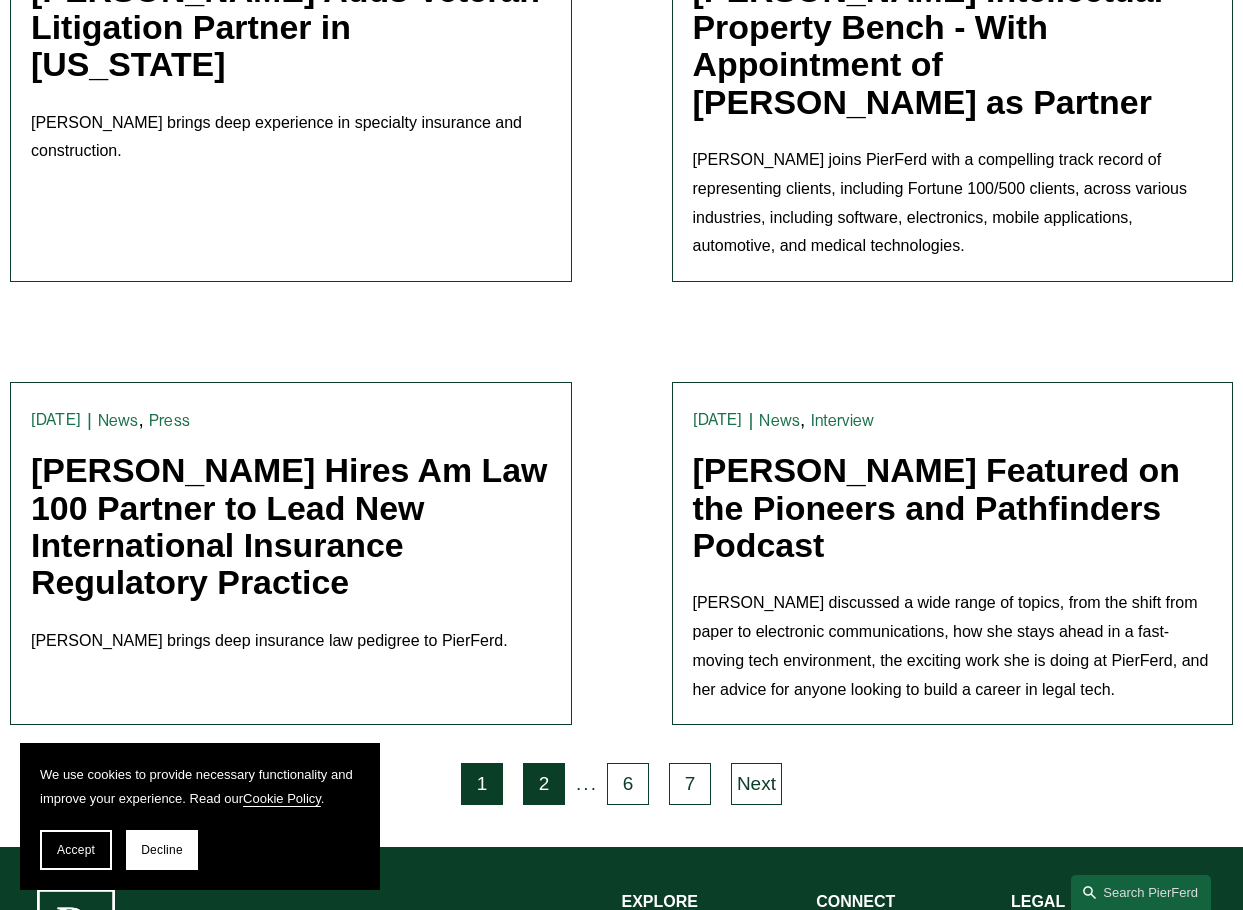 click on "2" at bounding box center [544, 784] 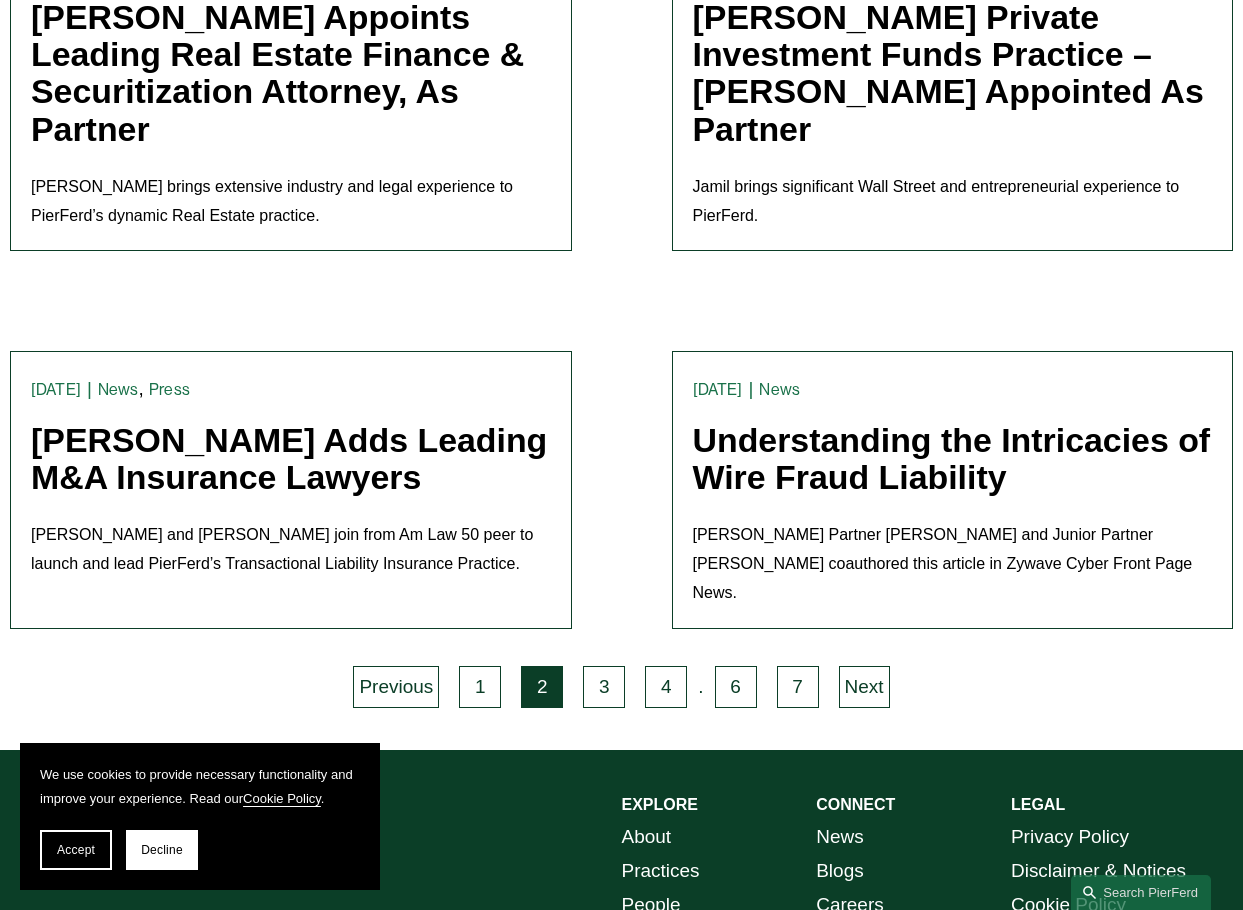 scroll, scrollTop: 4337, scrollLeft: 0, axis: vertical 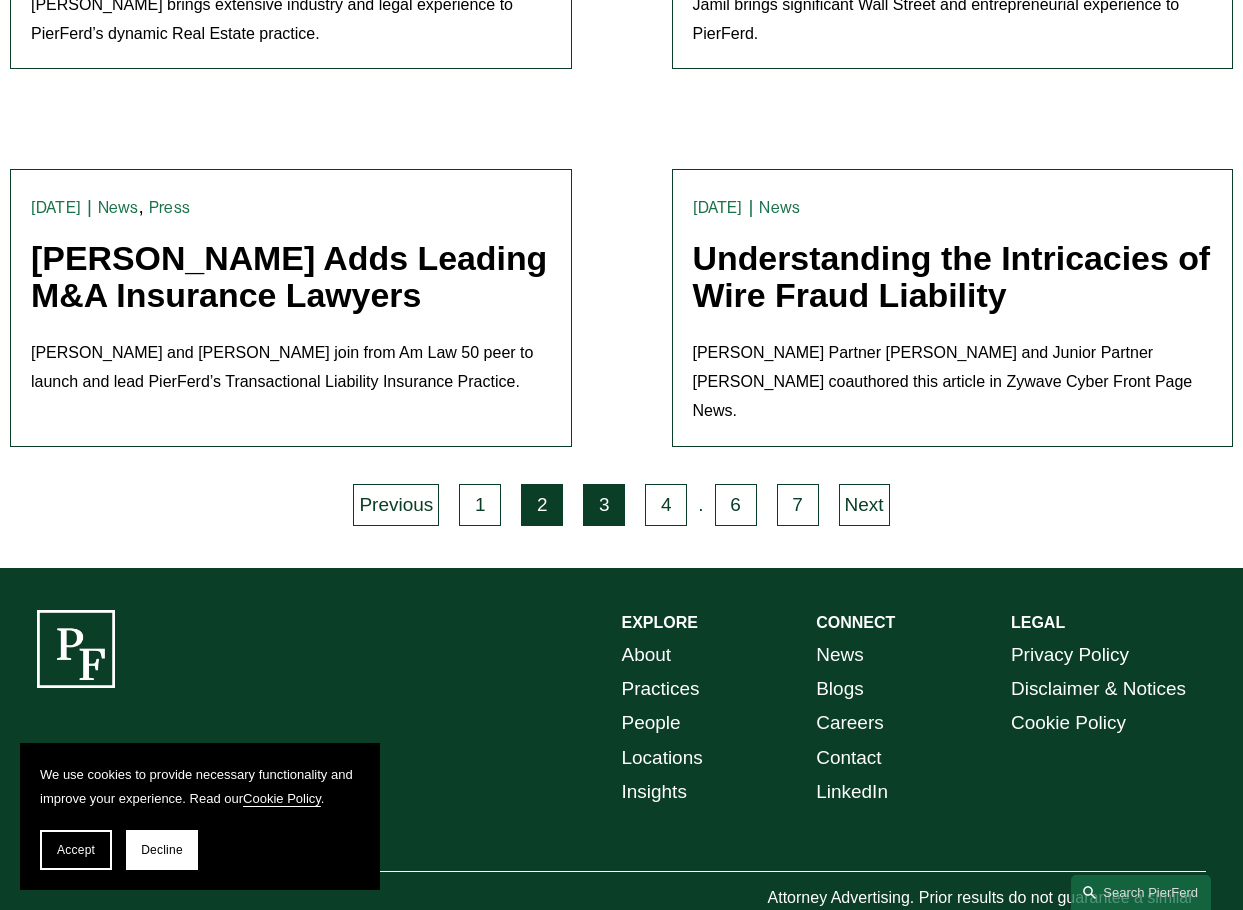 click on "3" at bounding box center (604, 505) 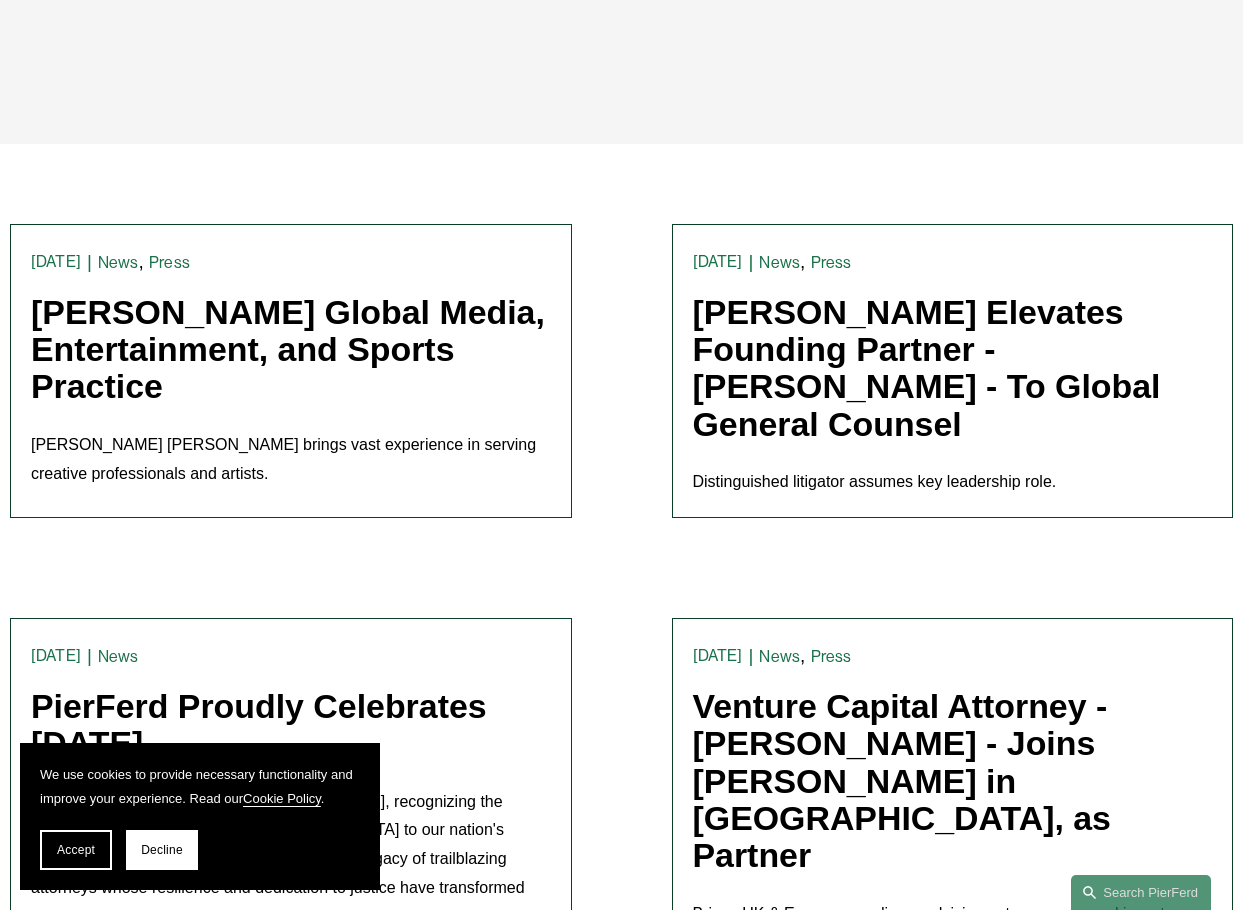 scroll, scrollTop: 381, scrollLeft: 0, axis: vertical 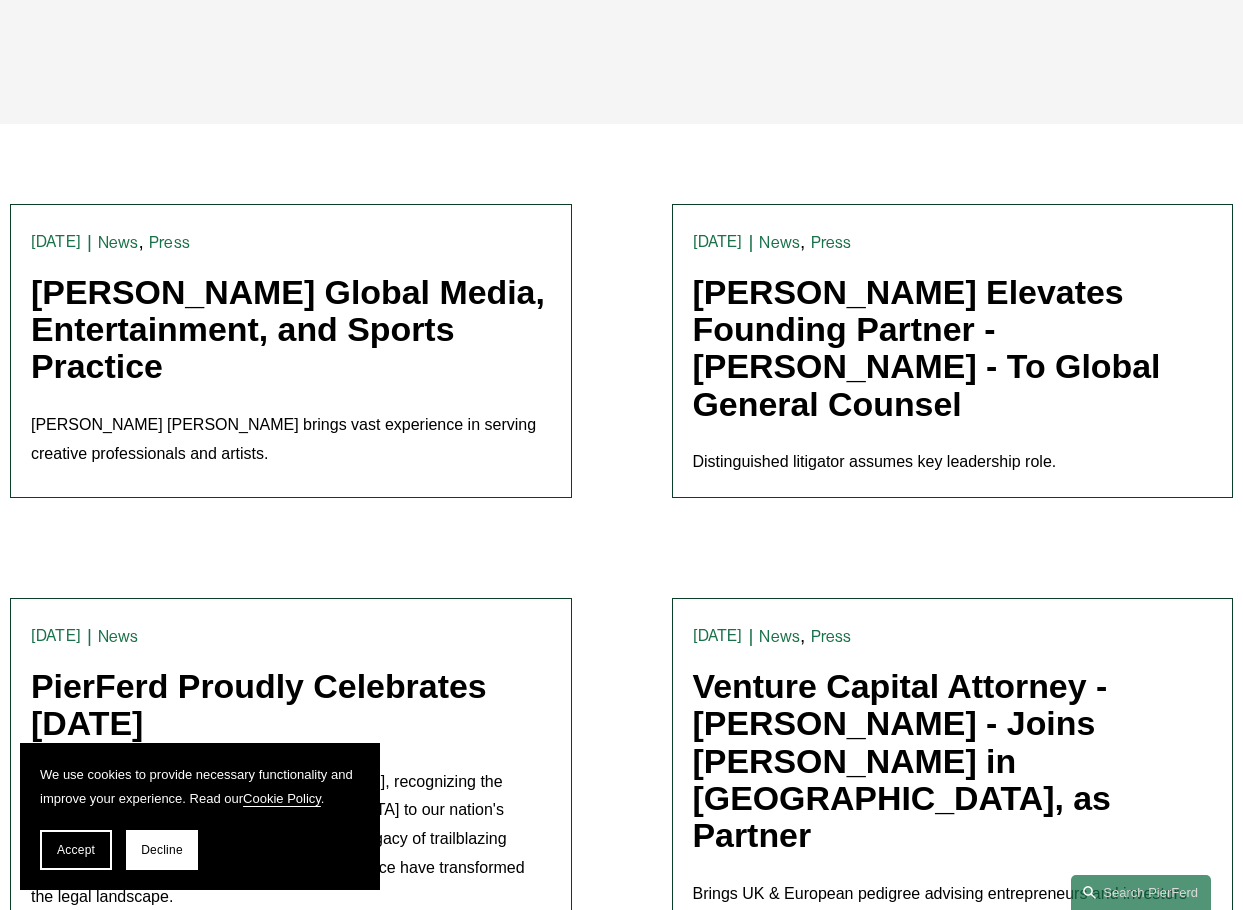 click on "[PERSON_NAME] Global Media, Entertainment, and Sports Practice" at bounding box center (291, 330) 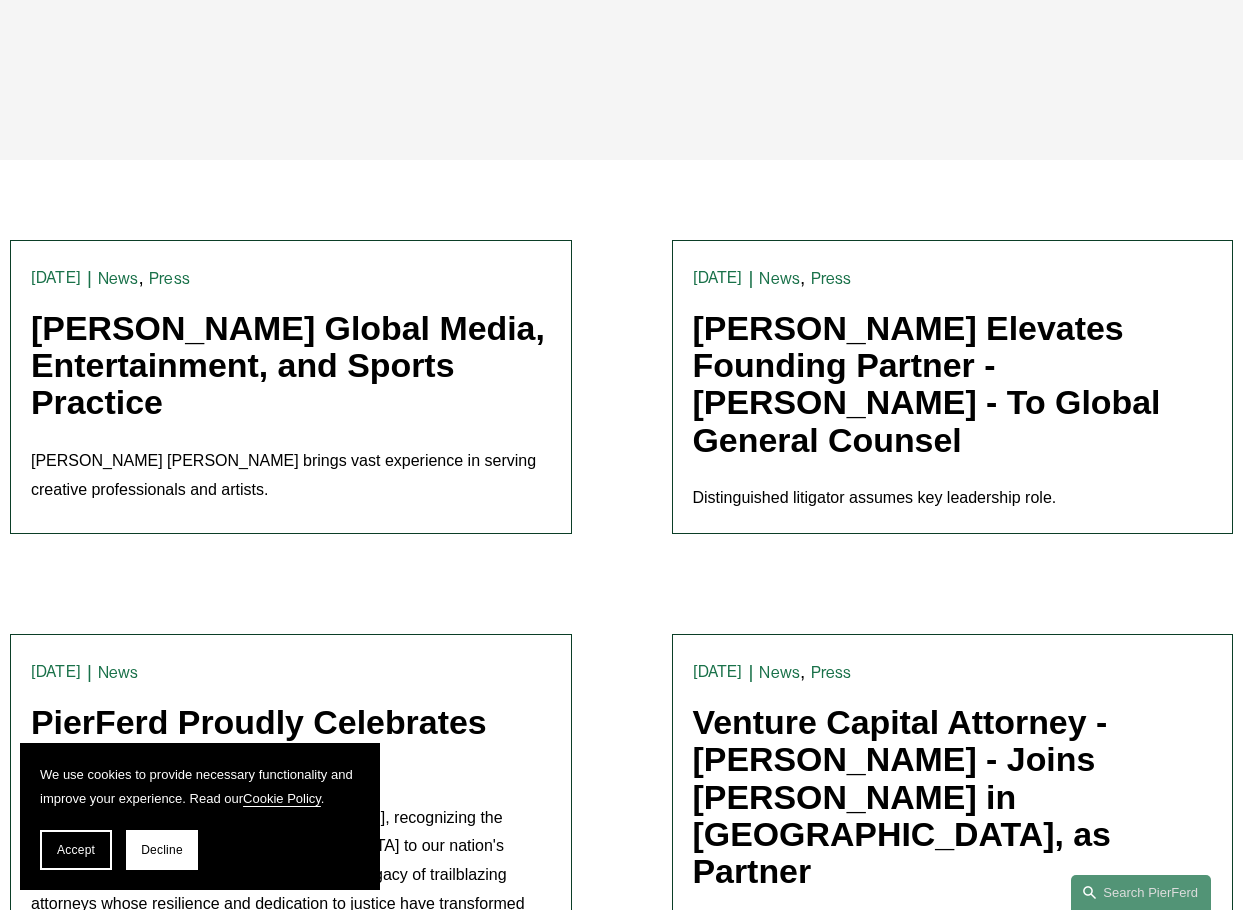 scroll, scrollTop: 343, scrollLeft: 0, axis: vertical 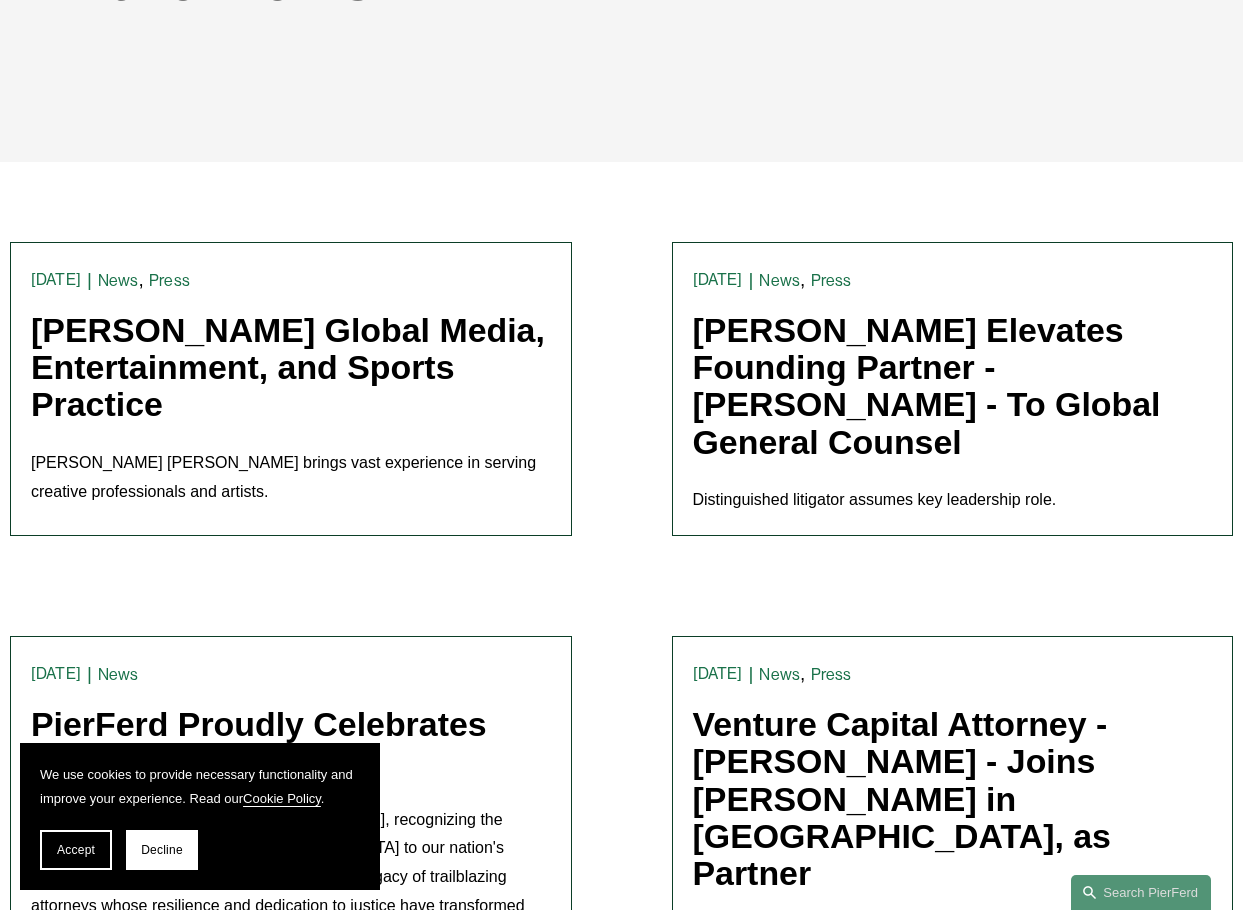 click on "[PERSON_NAME] Global Media, Entertainment, and Sports Practice" at bounding box center [288, 367] 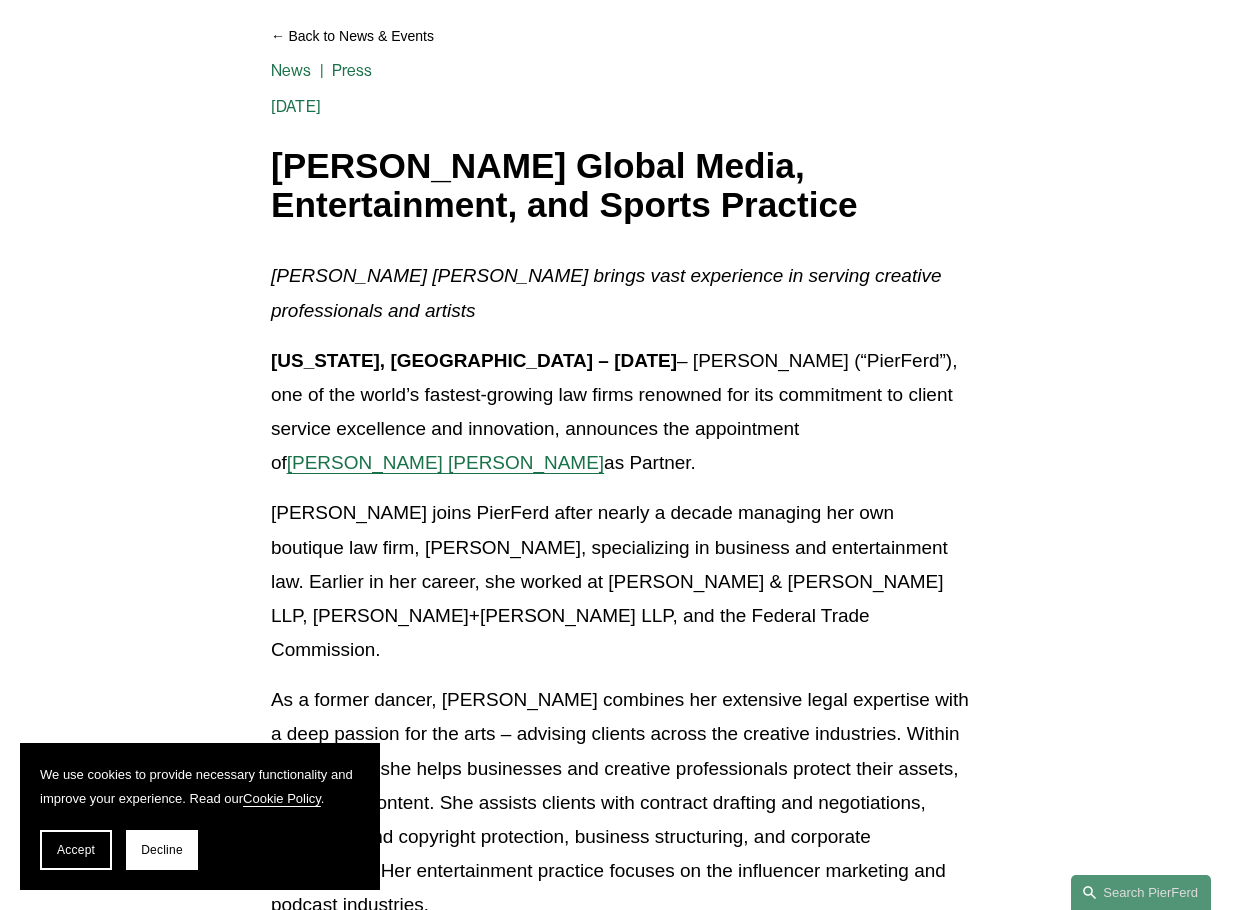 scroll, scrollTop: 254, scrollLeft: 0, axis: vertical 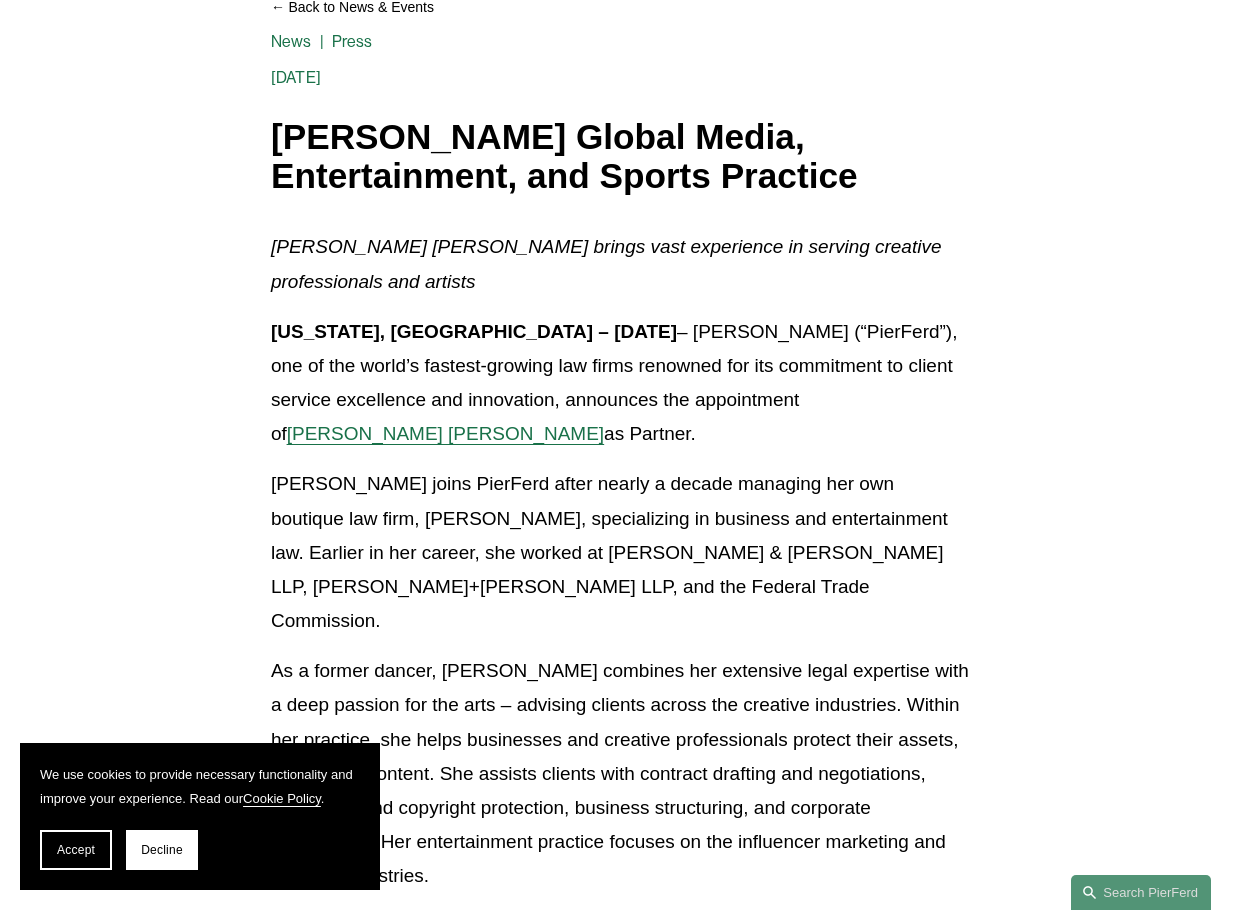 click on "[PERSON_NAME] [PERSON_NAME]" at bounding box center [445, 433] 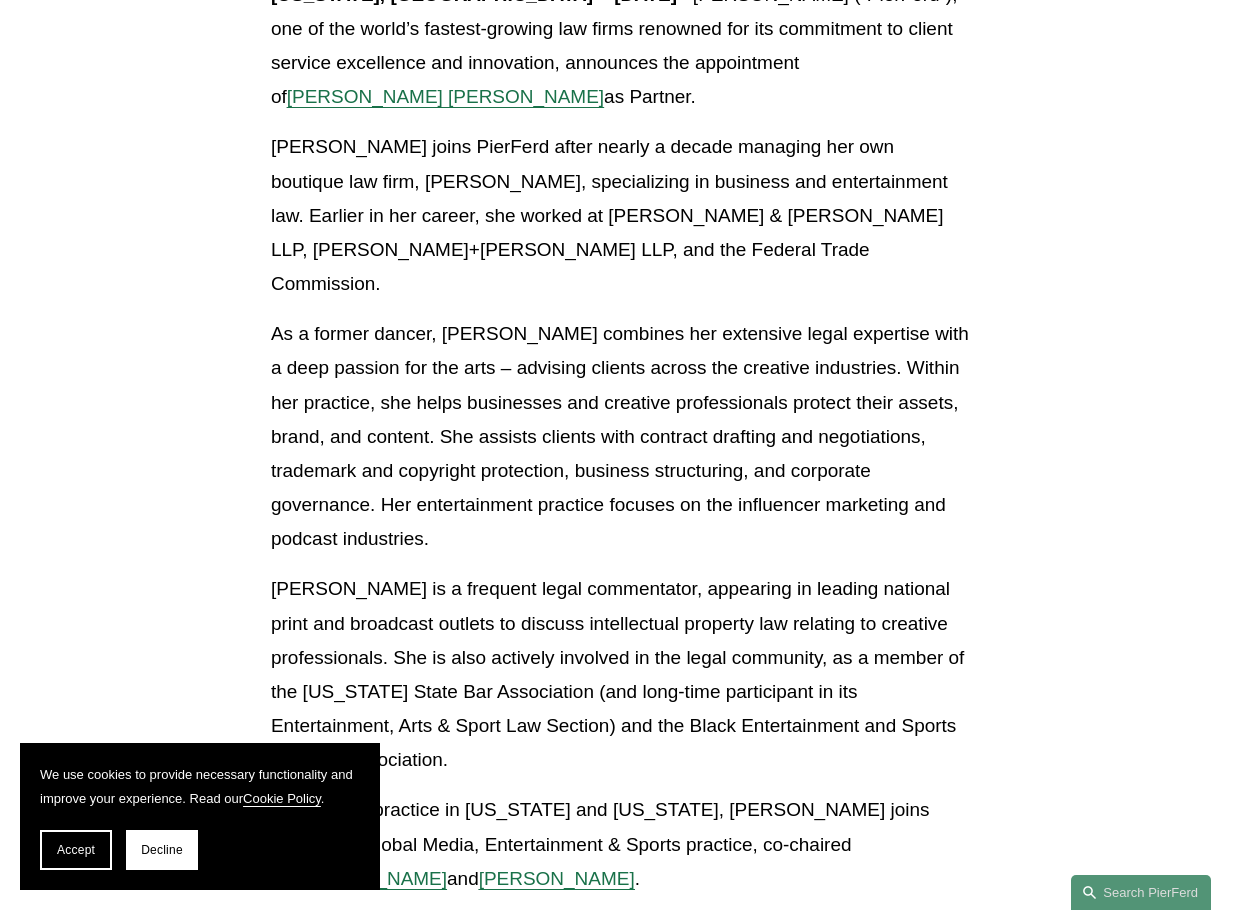 scroll, scrollTop: 698, scrollLeft: 0, axis: vertical 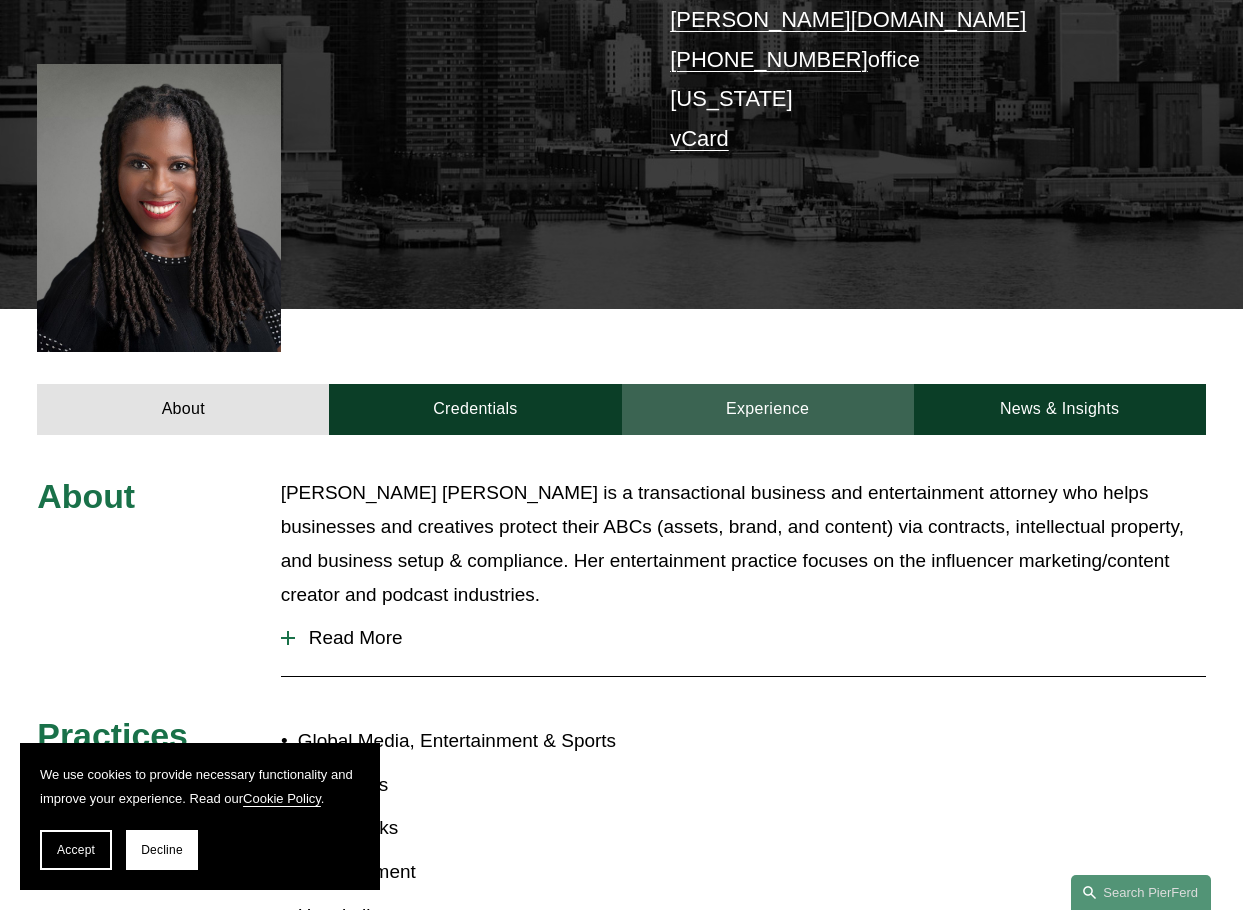 click on "Experience" at bounding box center (768, 409) 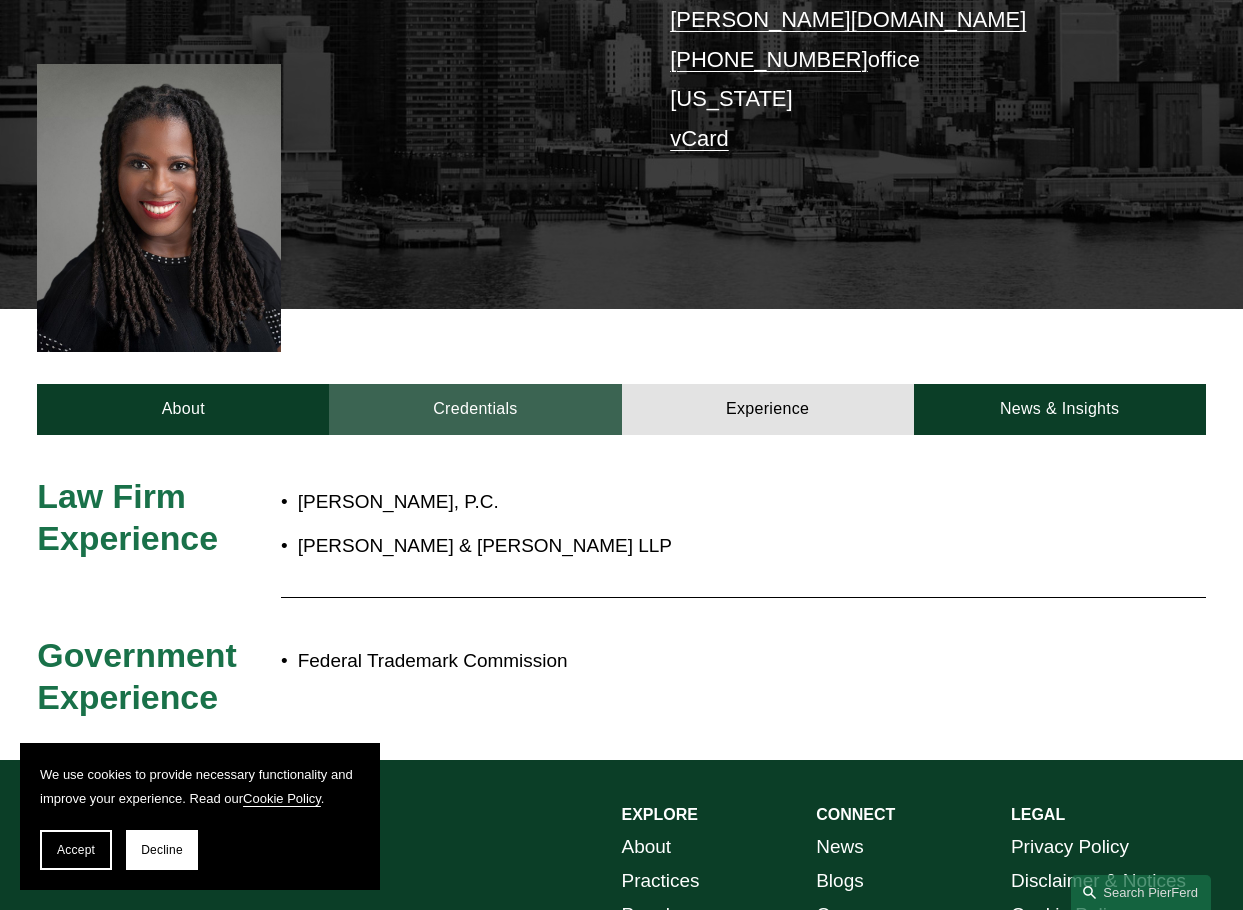 click on "Credentials" at bounding box center [475, 409] 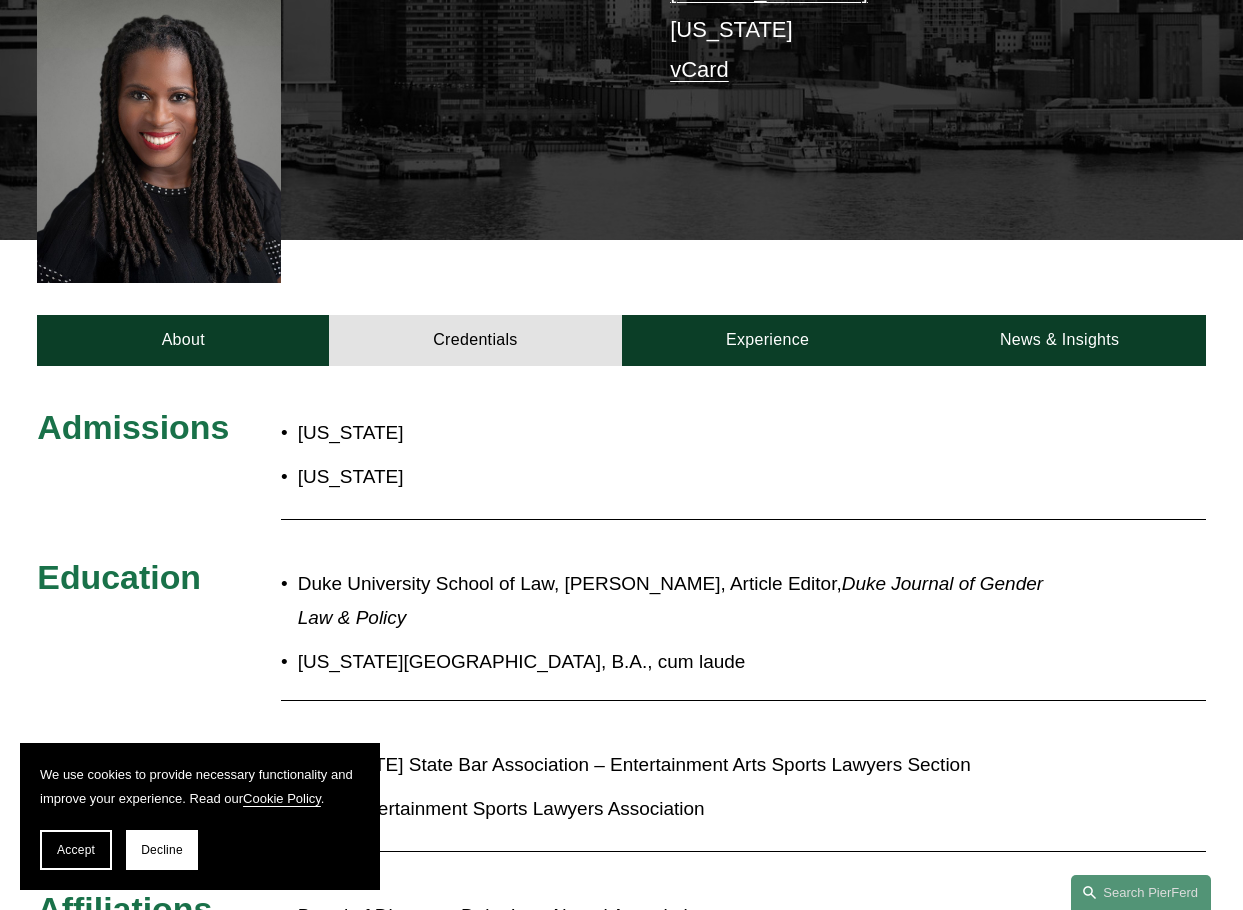 scroll, scrollTop: 537, scrollLeft: 0, axis: vertical 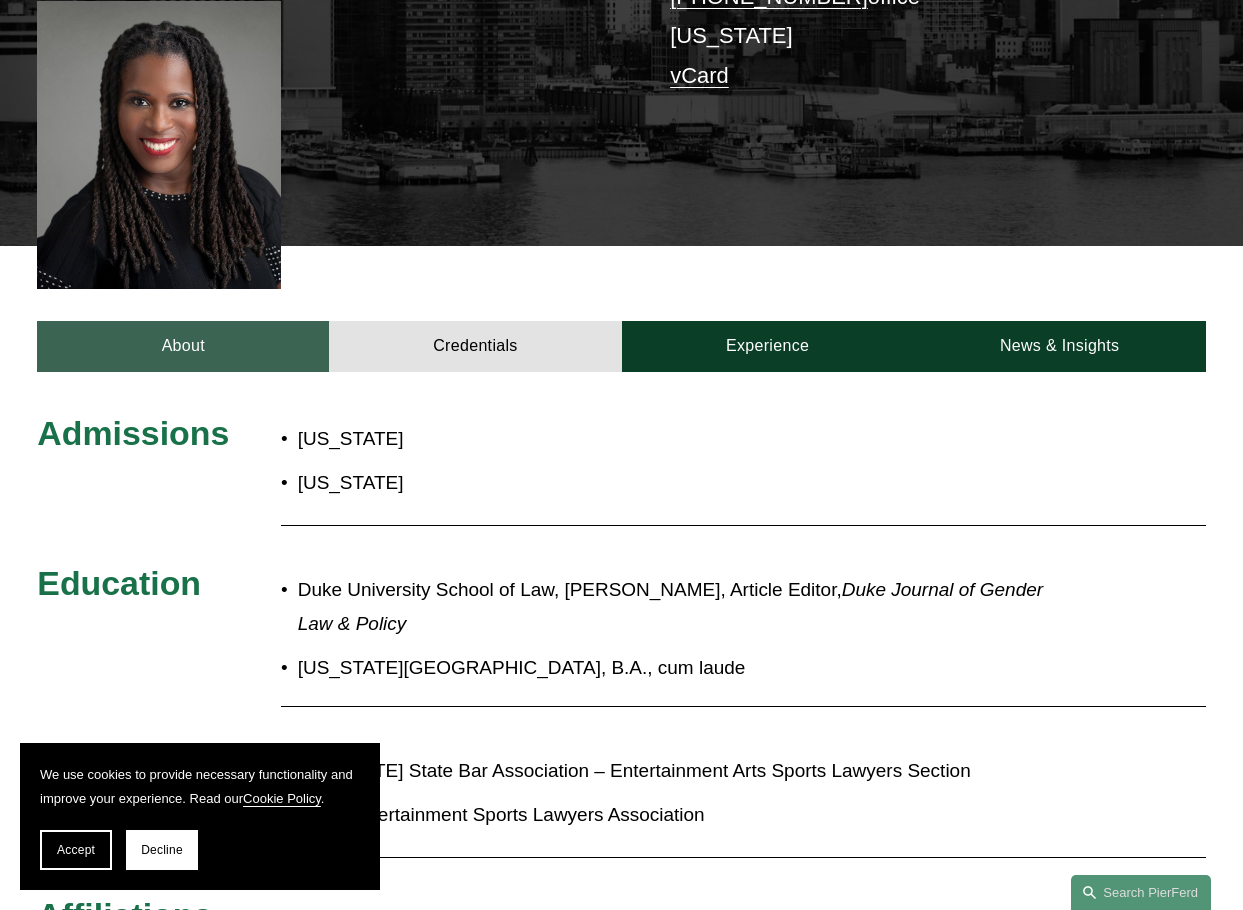 click on "About" at bounding box center (183, 346) 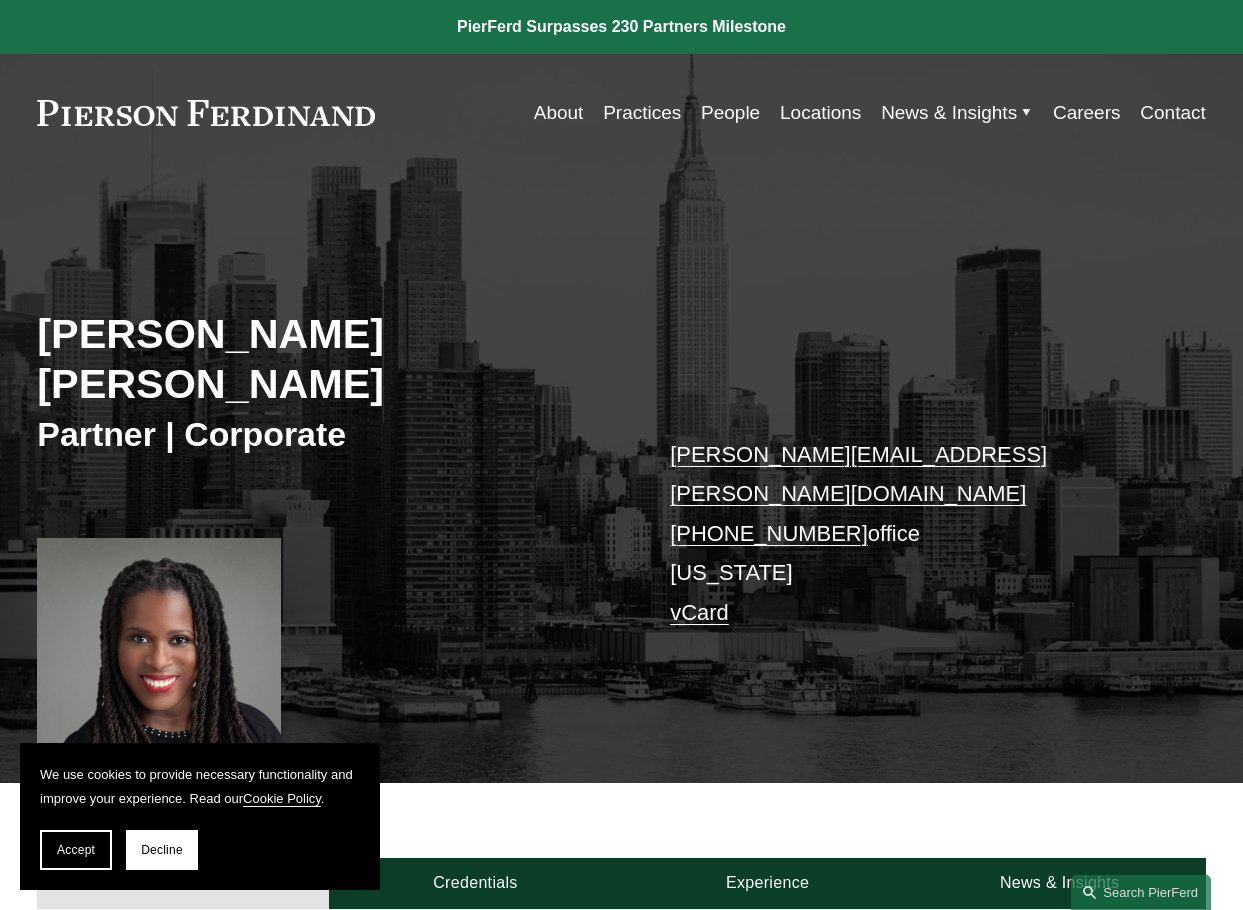 scroll, scrollTop: 0, scrollLeft: 0, axis: both 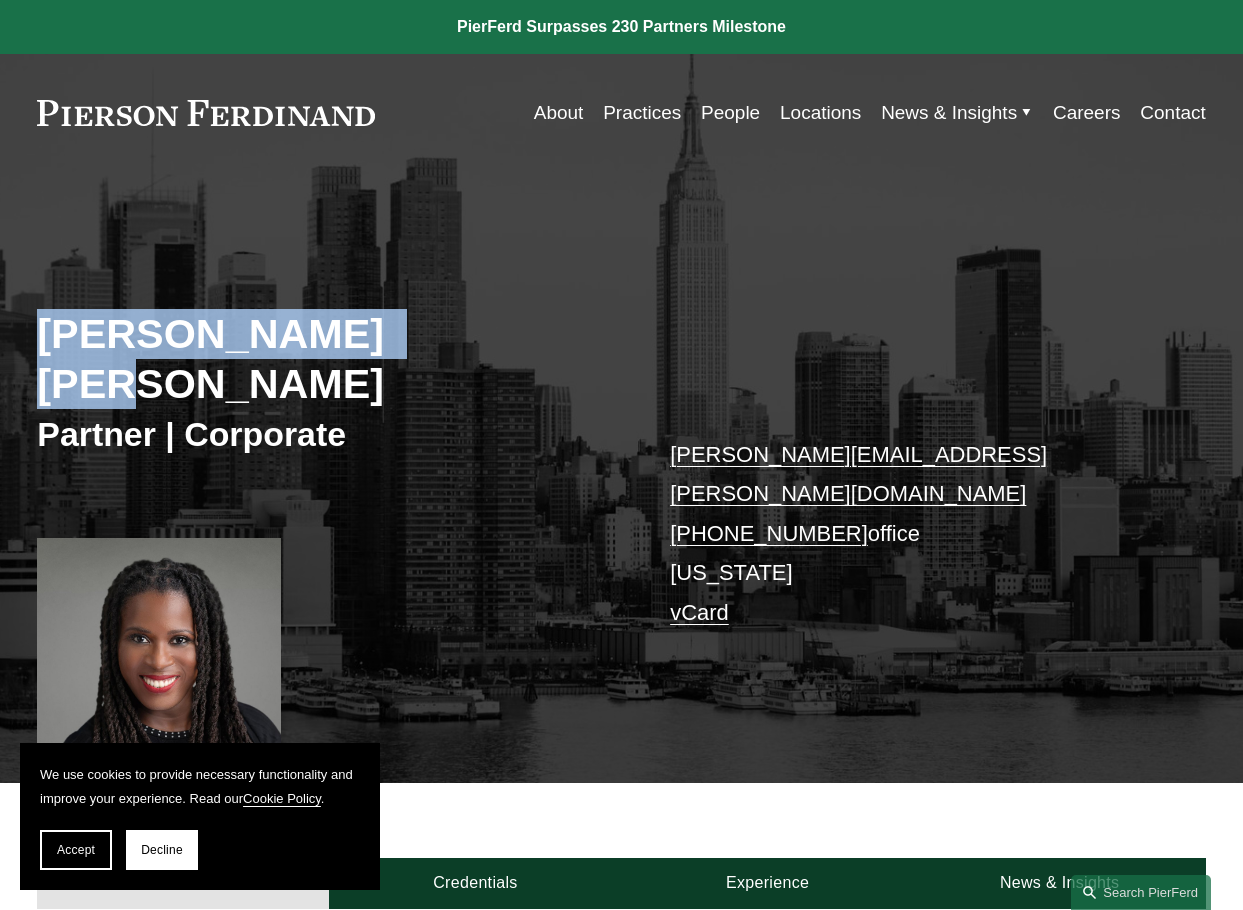 drag, startPoint x: 428, startPoint y: 343, endPoint x: 32, endPoint y: 338, distance: 396.03156 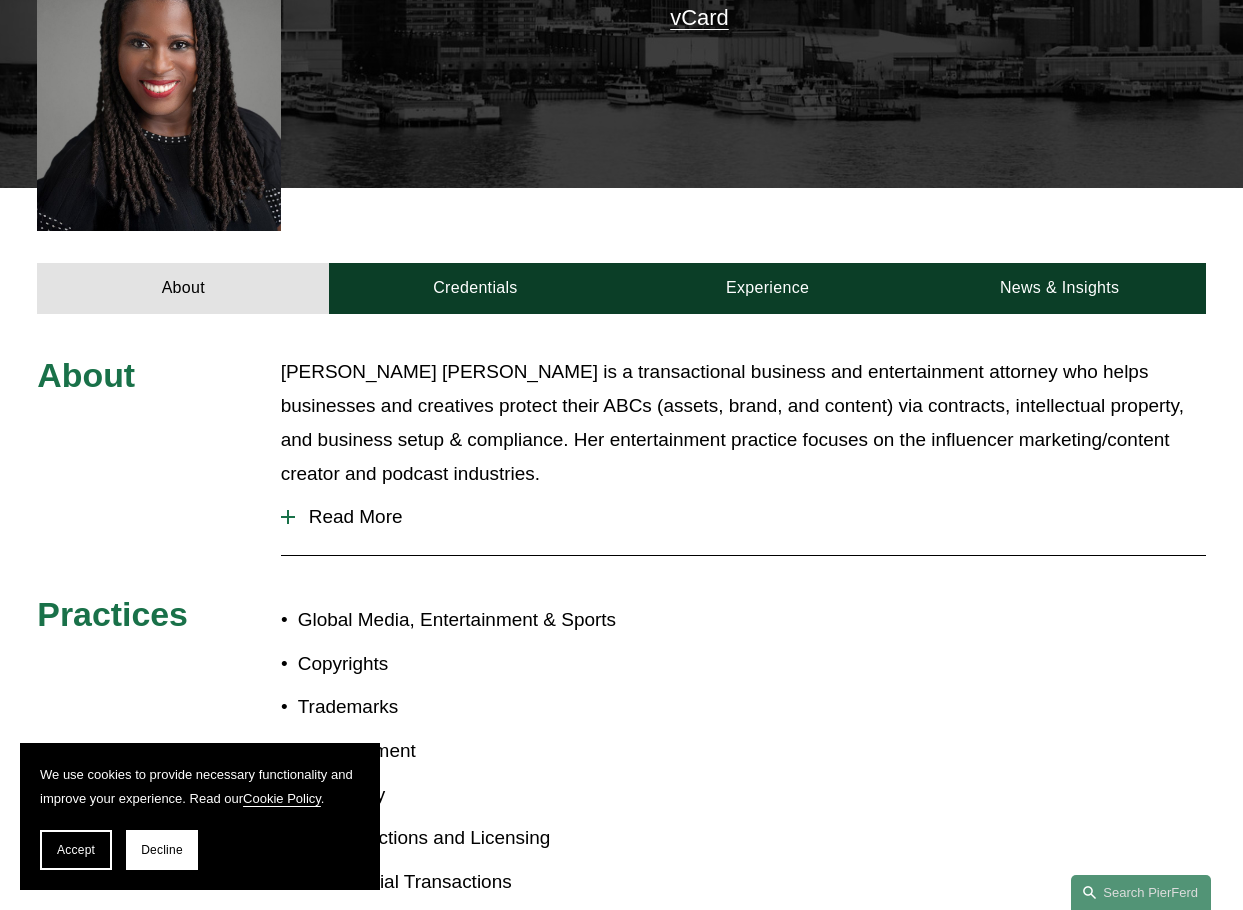 scroll, scrollTop: 622, scrollLeft: 0, axis: vertical 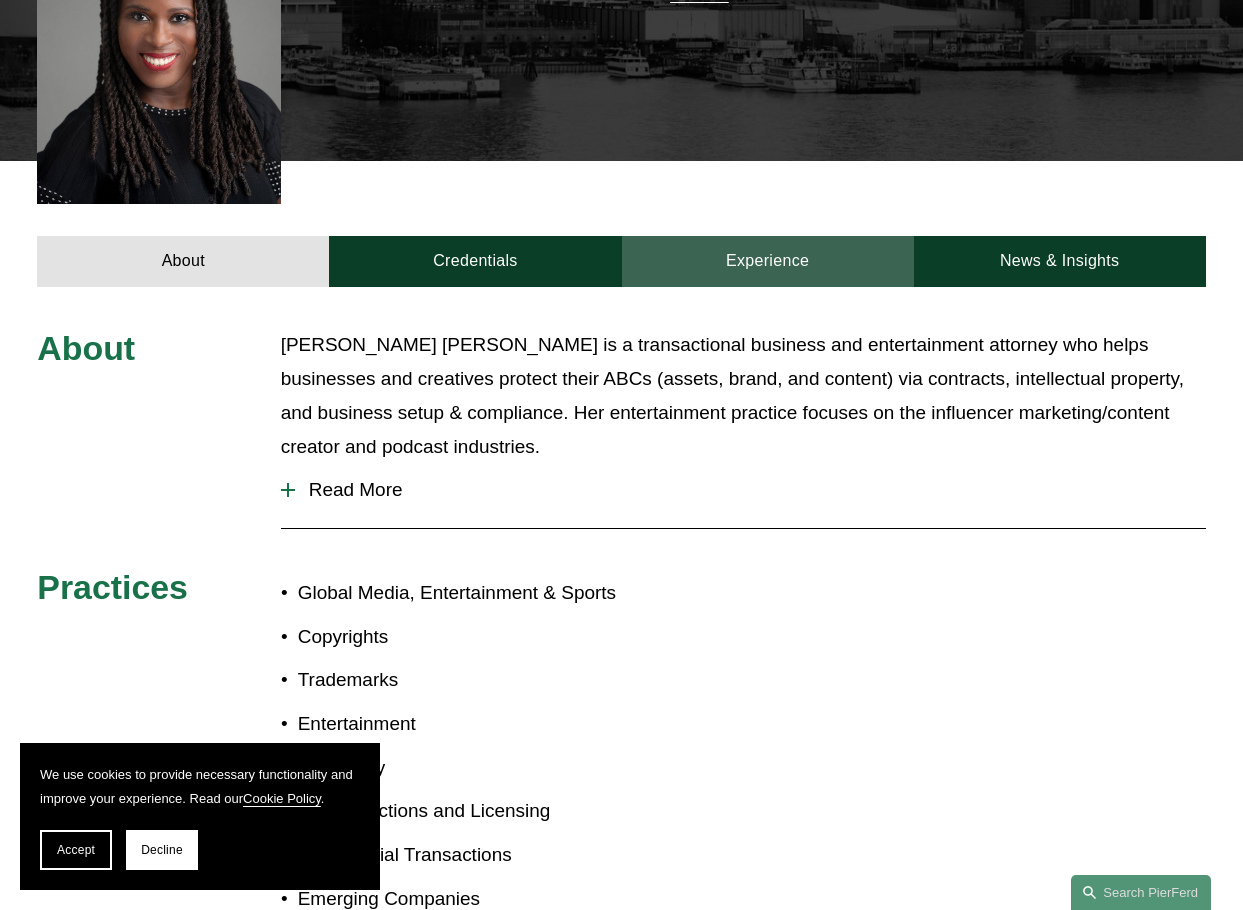 click on "Experience" at bounding box center [768, 261] 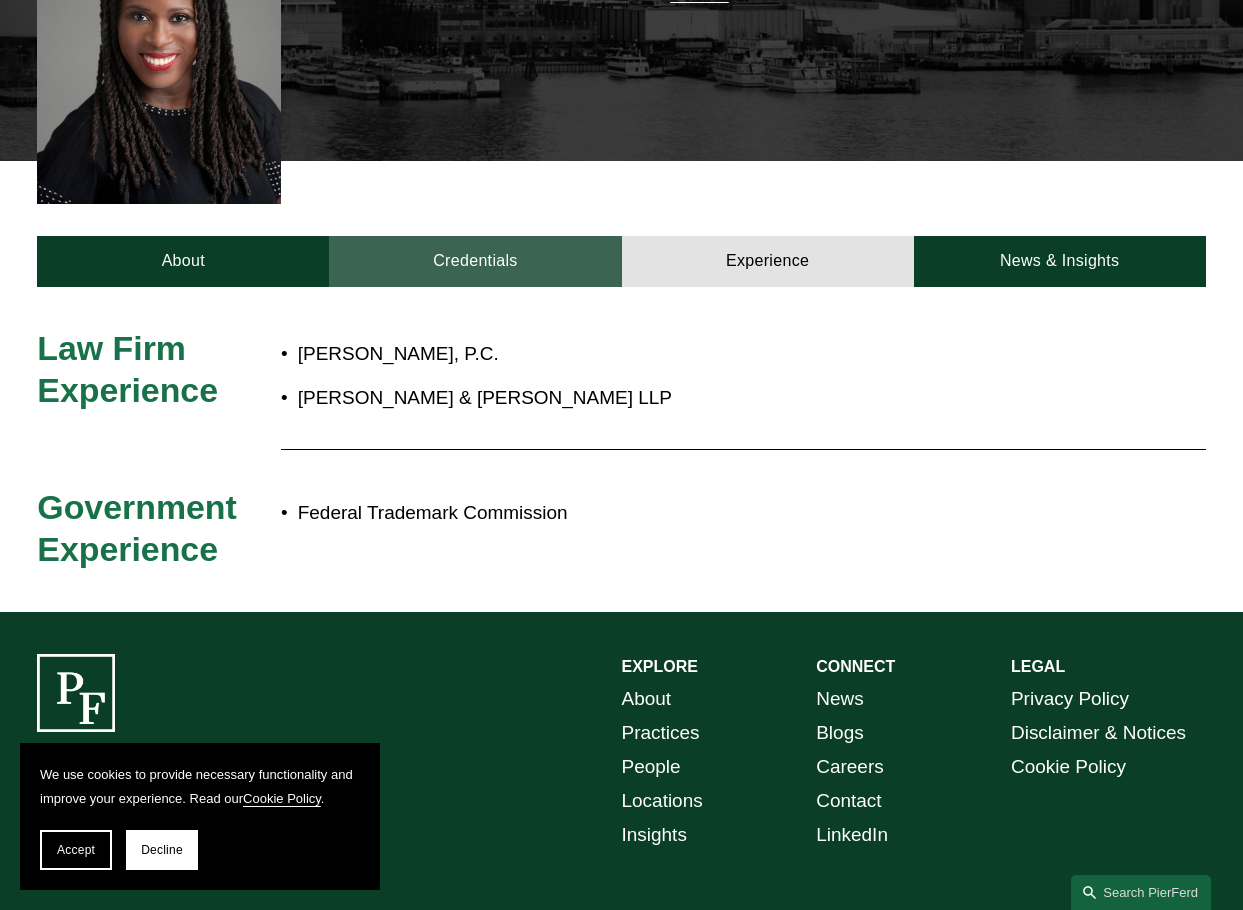 click on "Credentials" at bounding box center [475, 261] 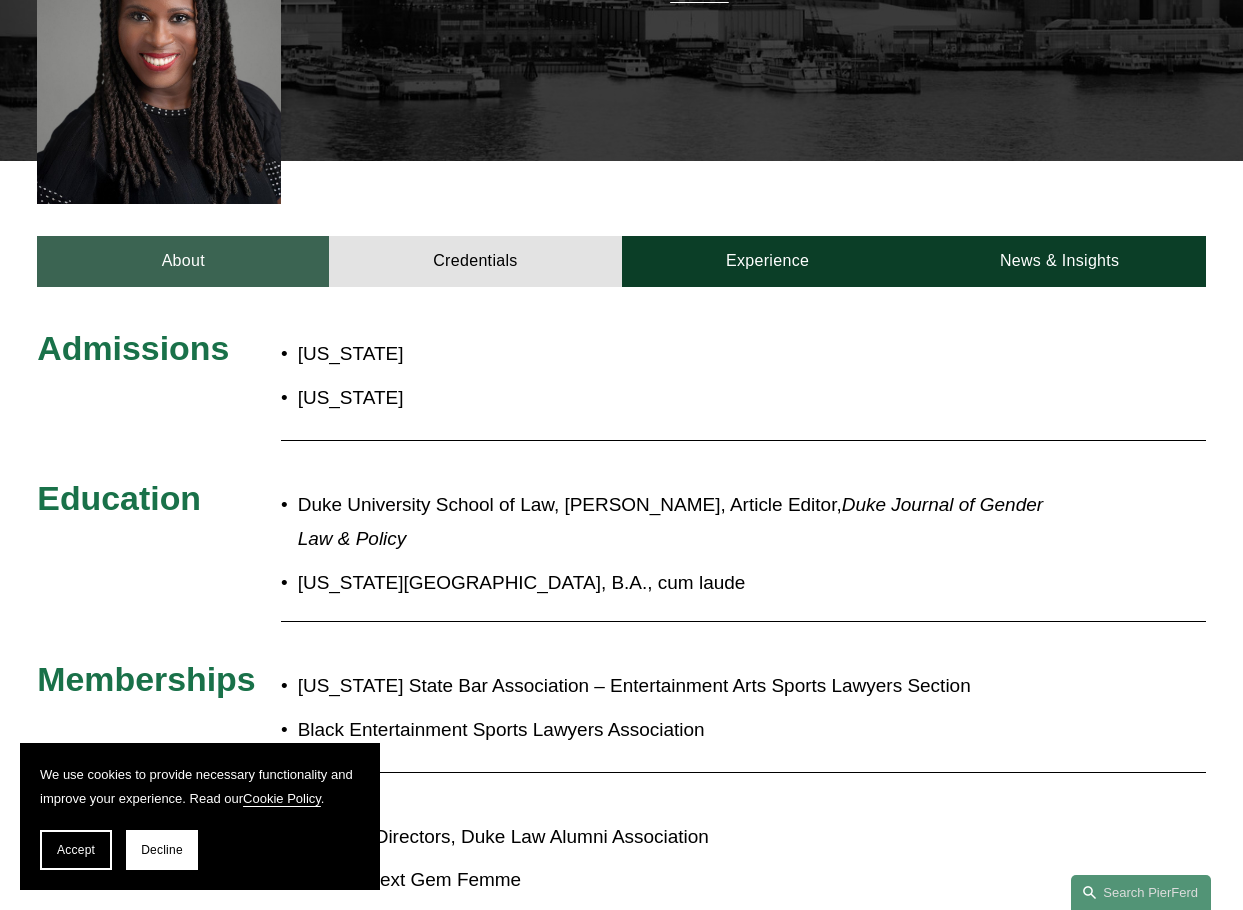 click on "About" at bounding box center [183, 261] 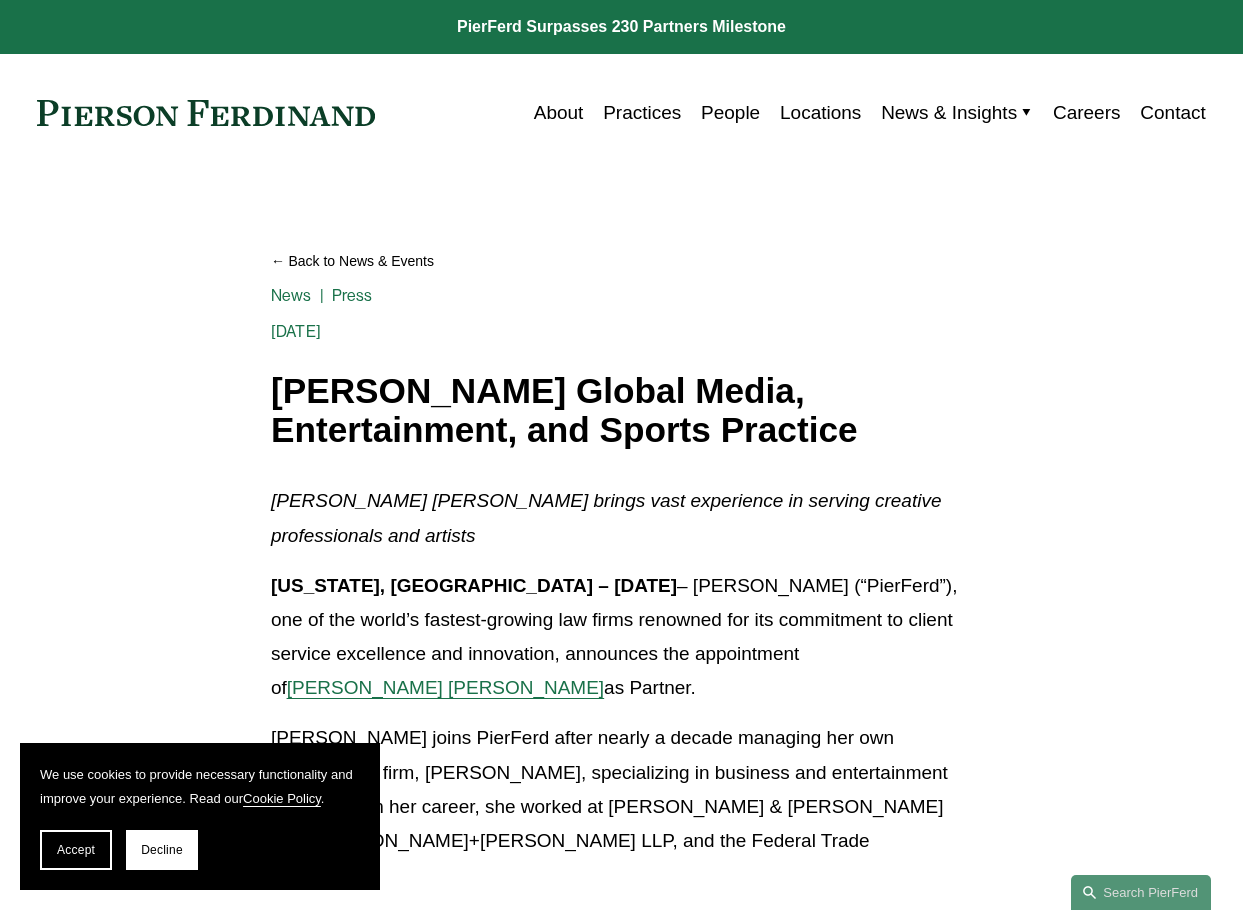scroll, scrollTop: 0, scrollLeft: 0, axis: both 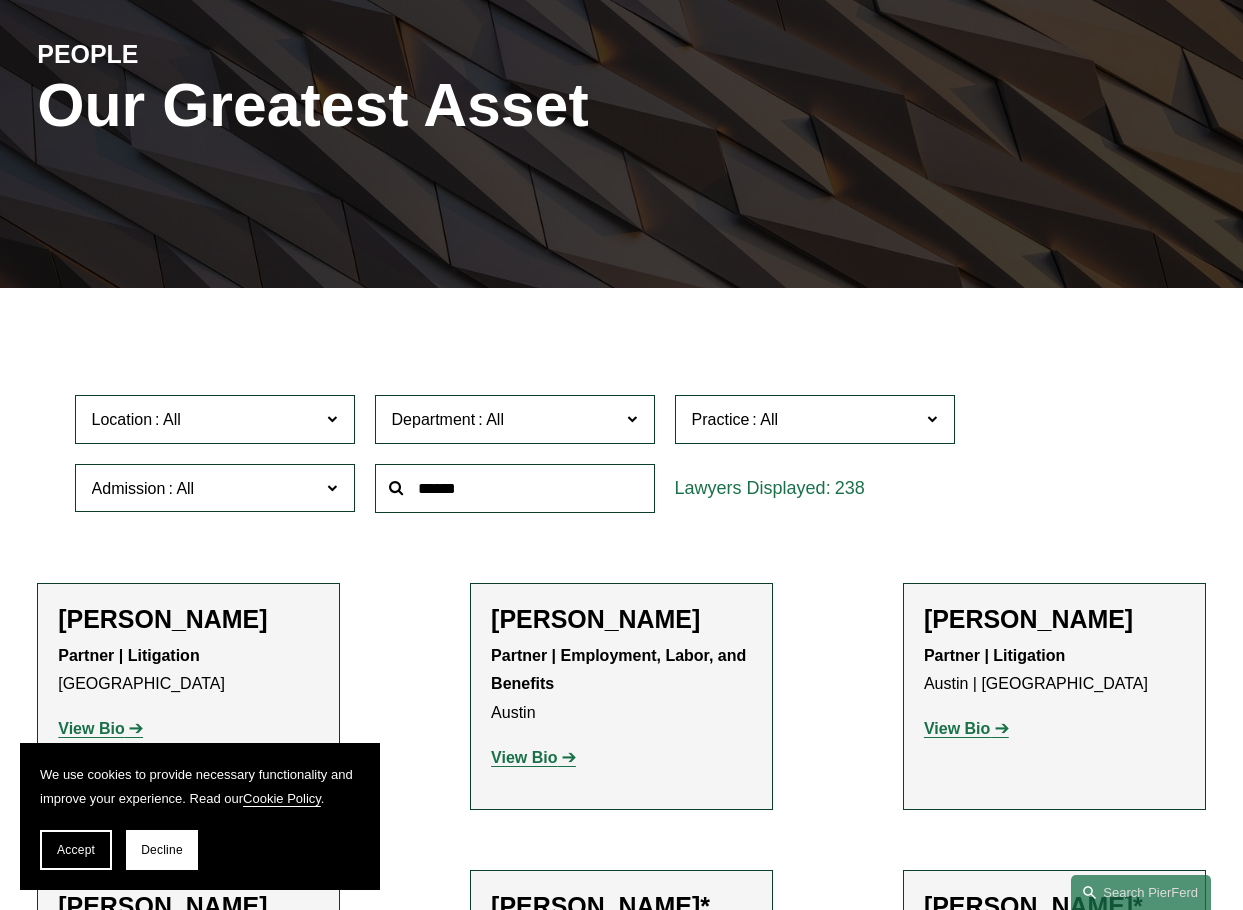 click on "Department" 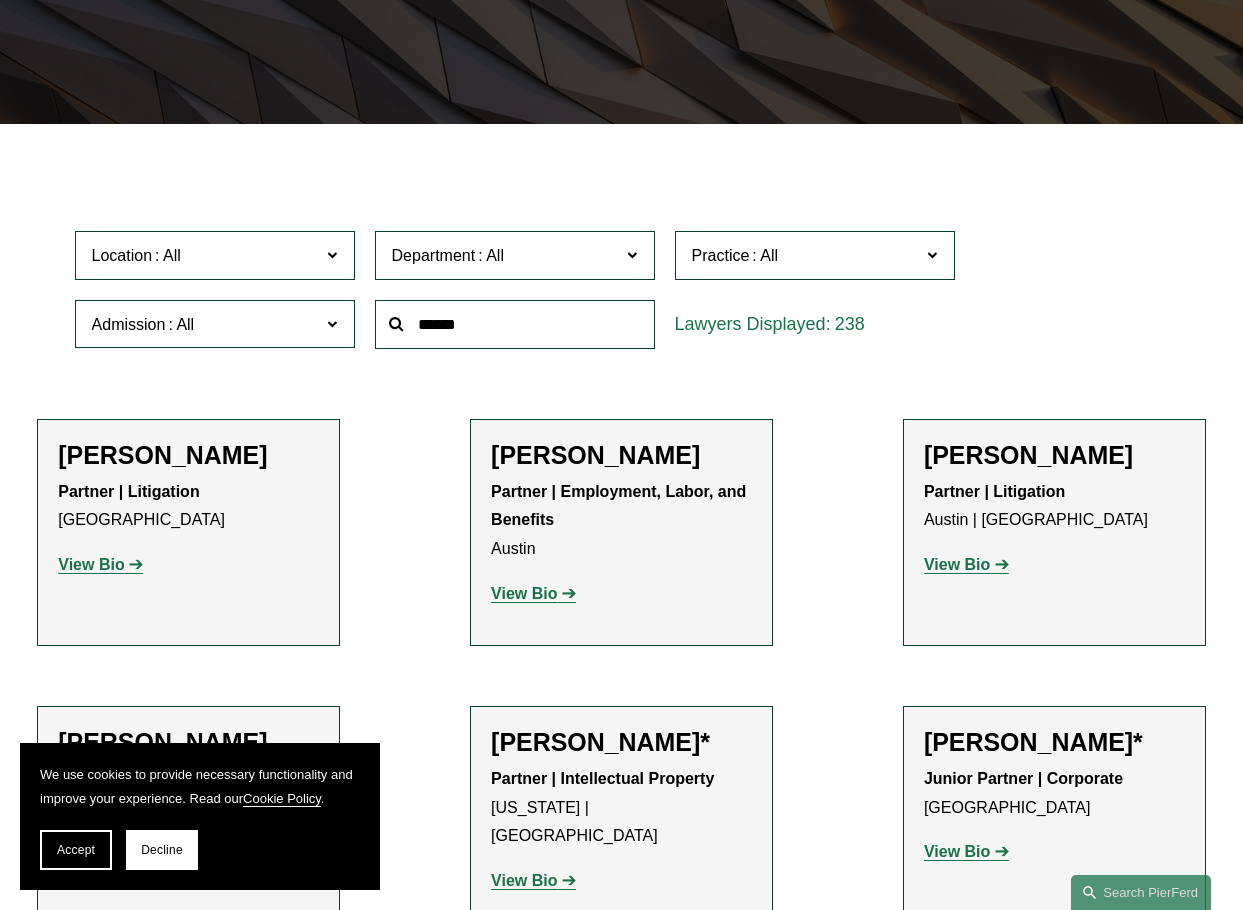 scroll, scrollTop: 386, scrollLeft: 0, axis: vertical 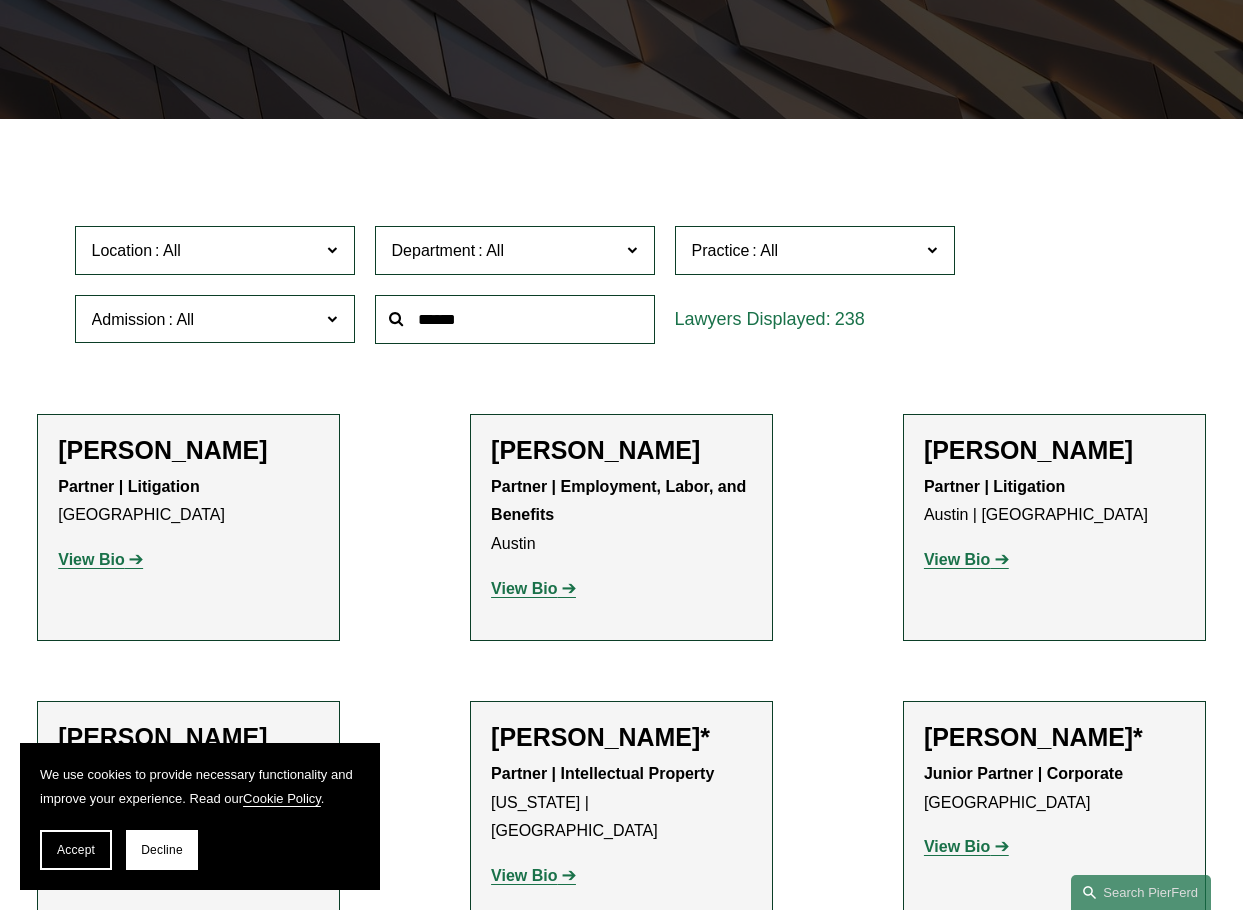 click on "Practice" 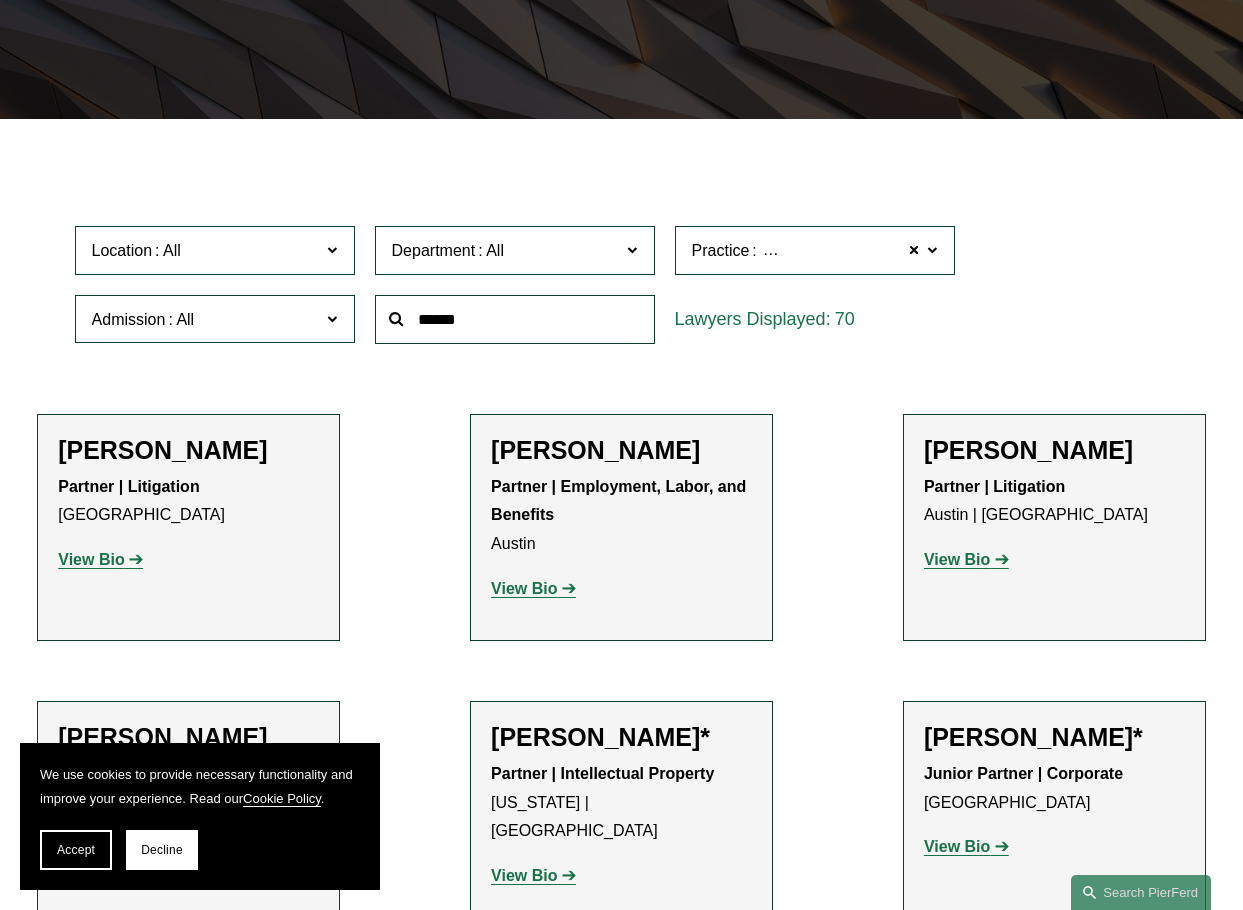 click on "Practice Commercial Litigation" 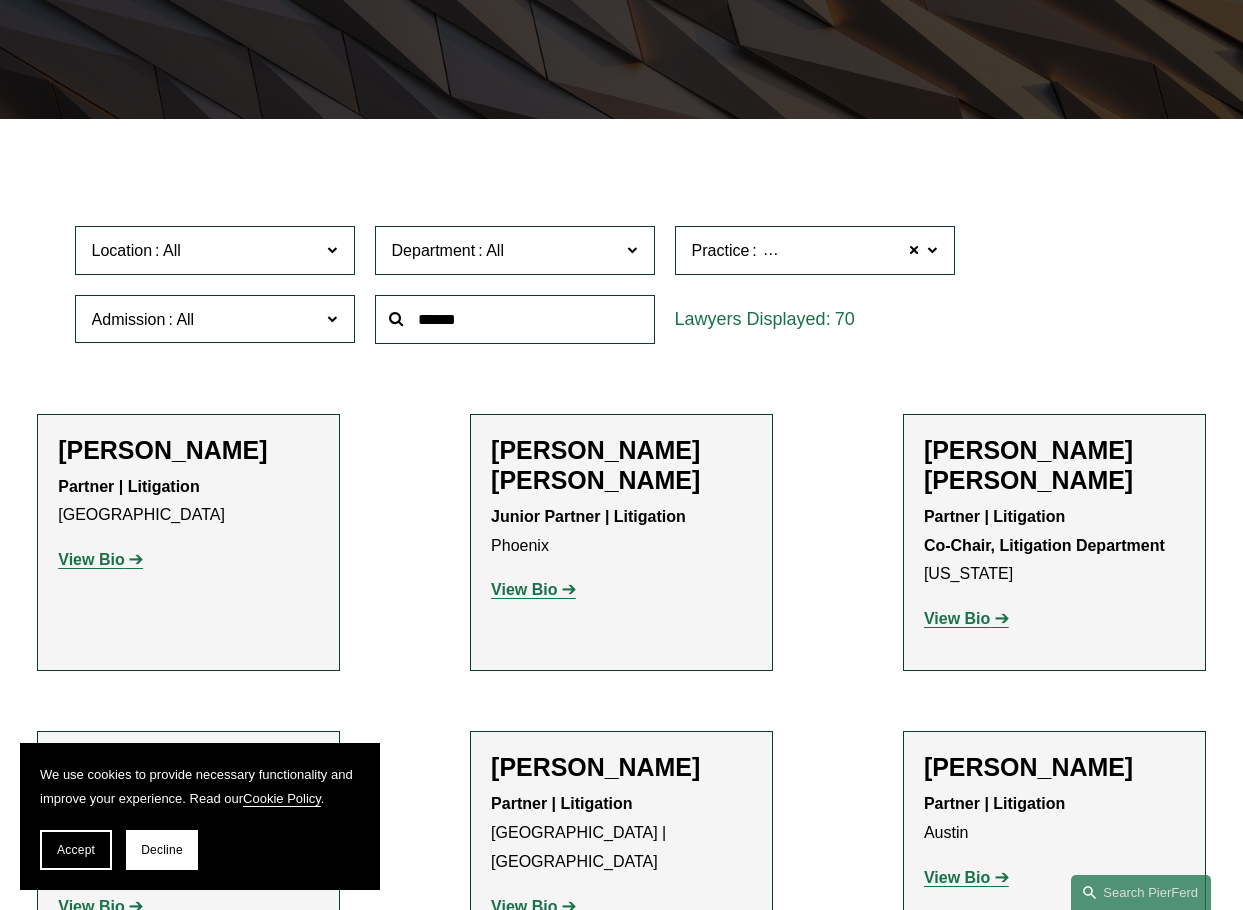 scroll, scrollTop: 1524, scrollLeft: 0, axis: vertical 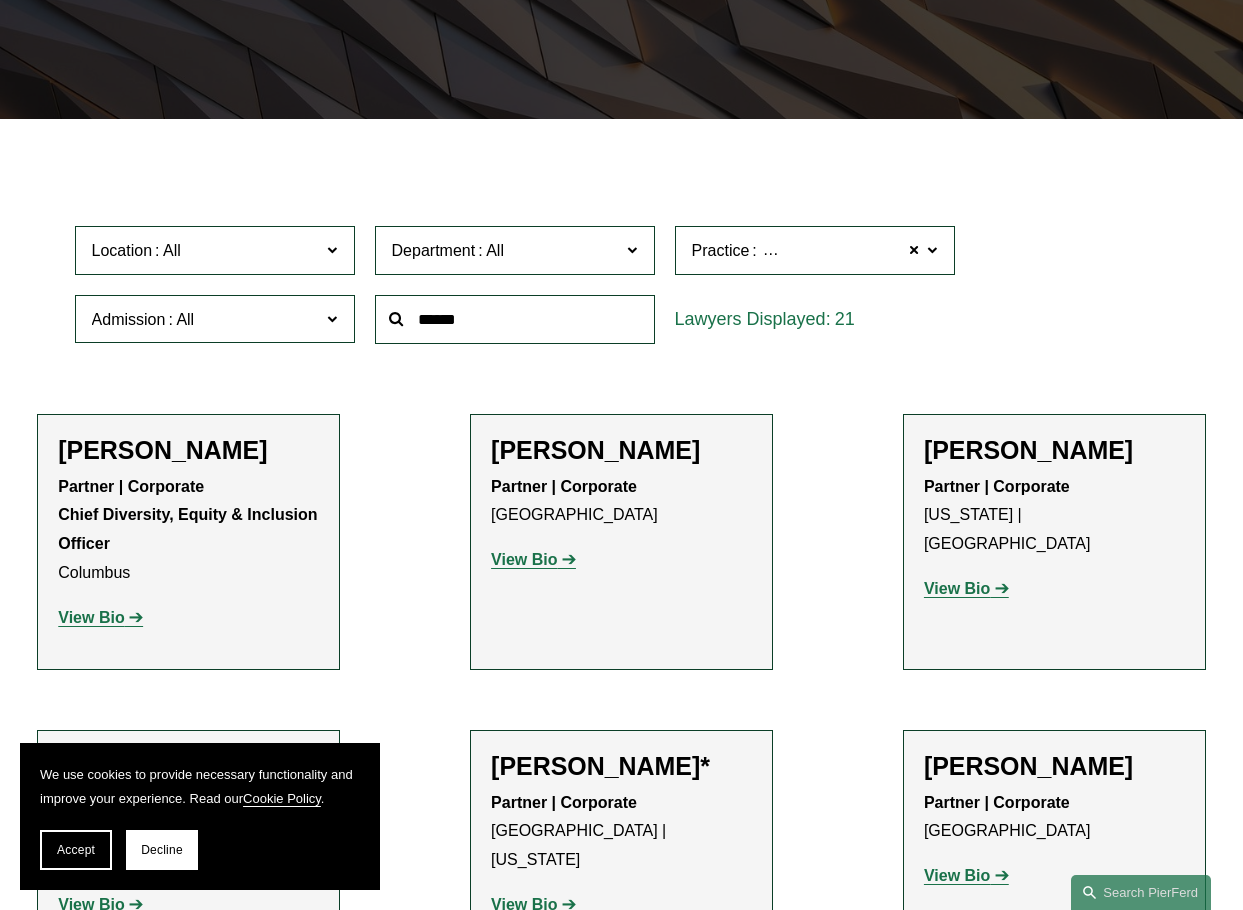 click on "Practice Global Media, Entertainment & Sports" 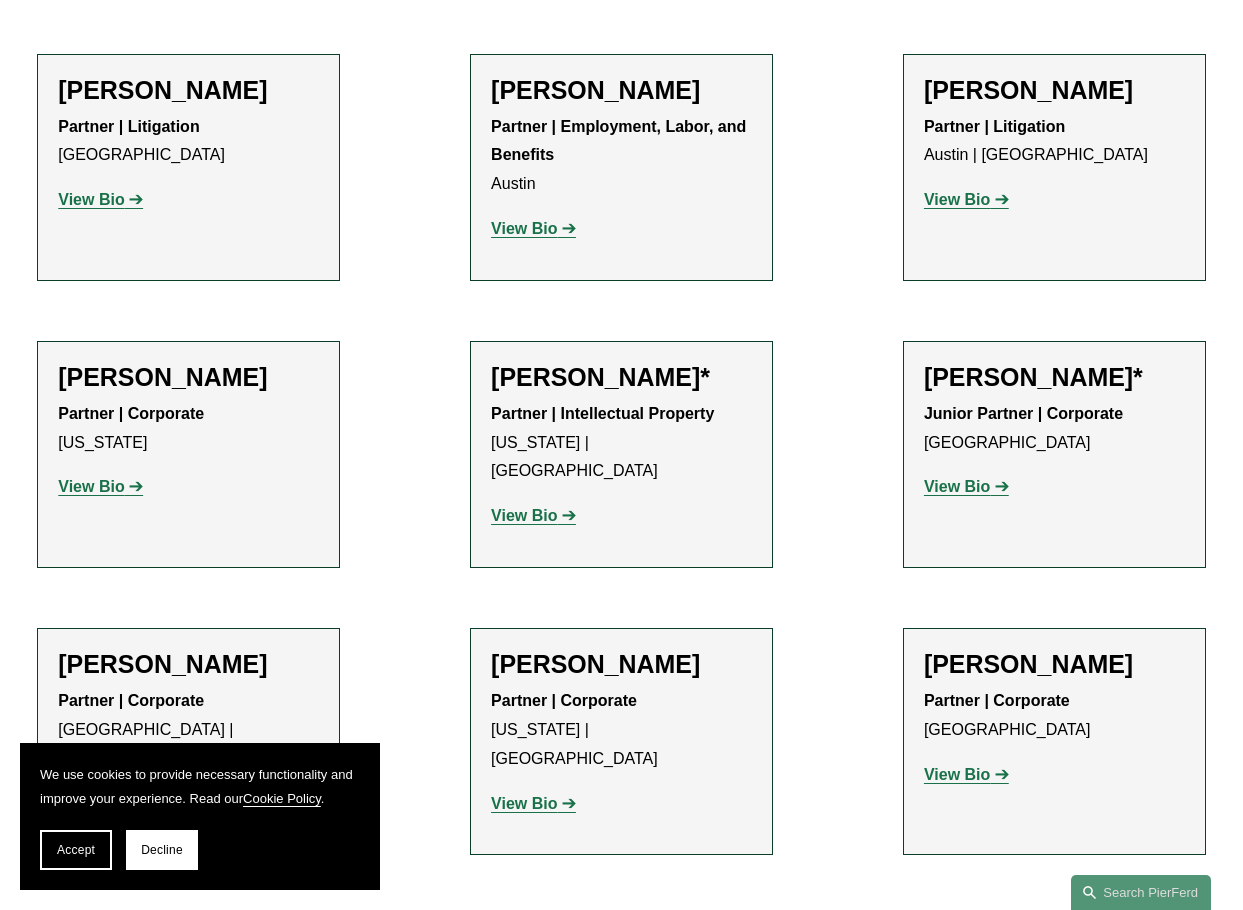 scroll, scrollTop: 751, scrollLeft: 0, axis: vertical 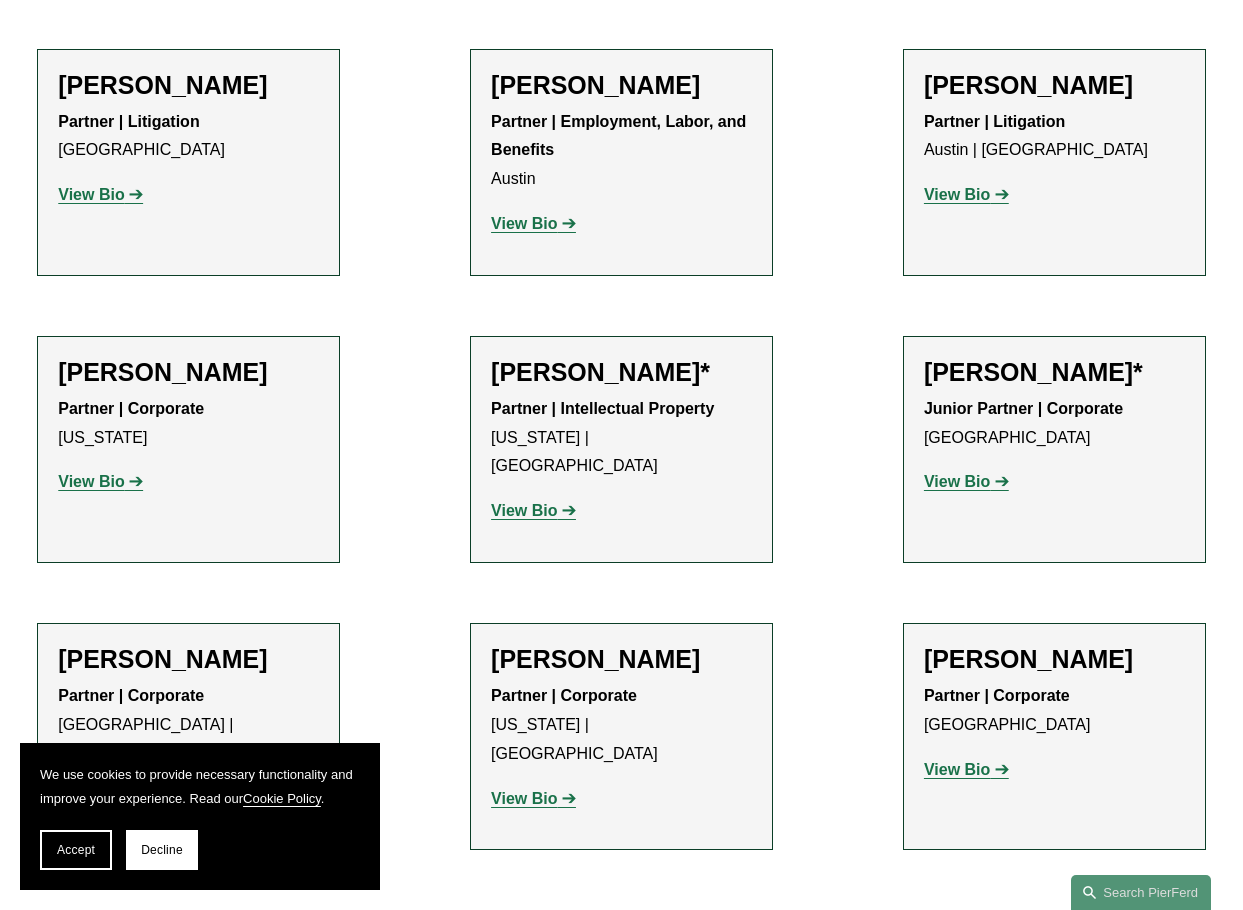 click on "View Bio" 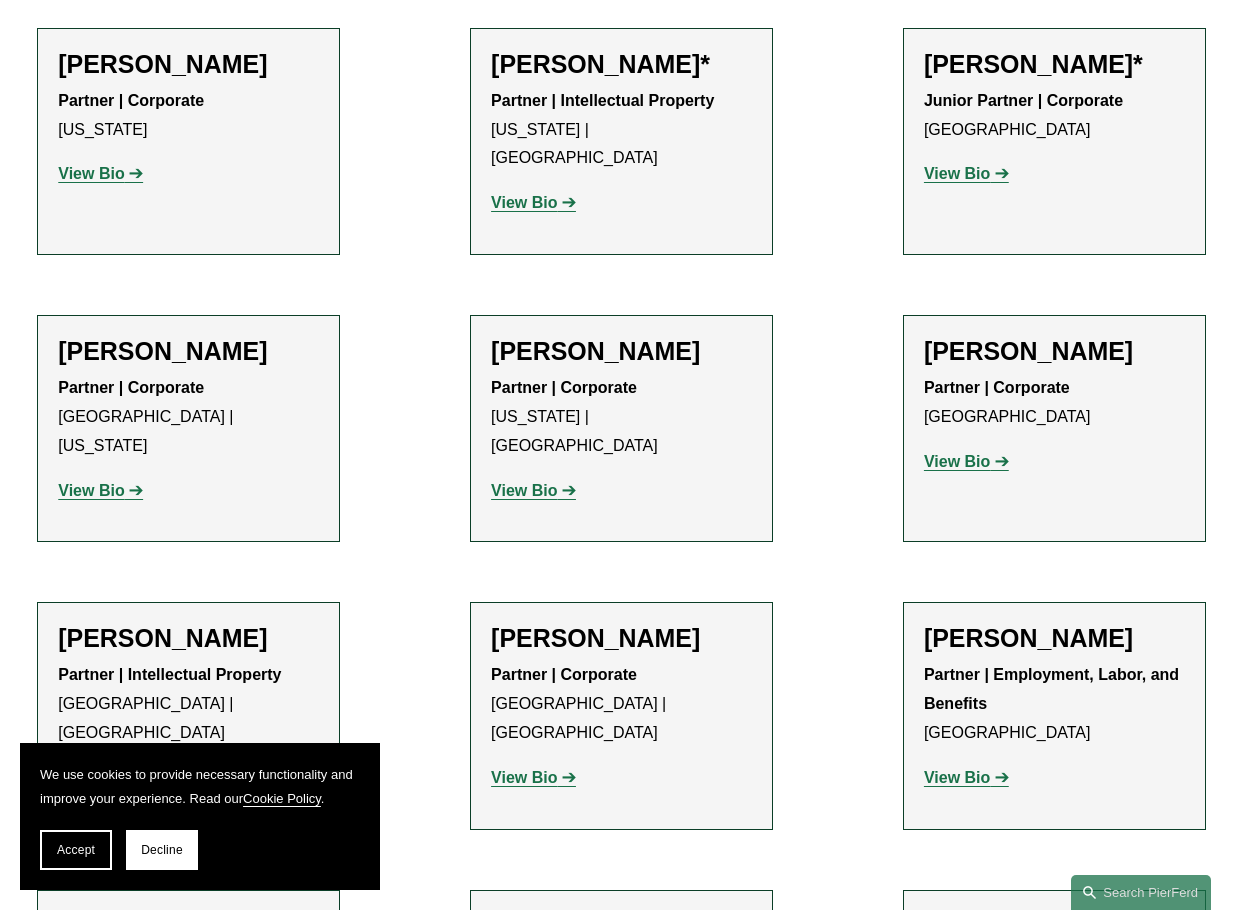 scroll, scrollTop: 1079, scrollLeft: 0, axis: vertical 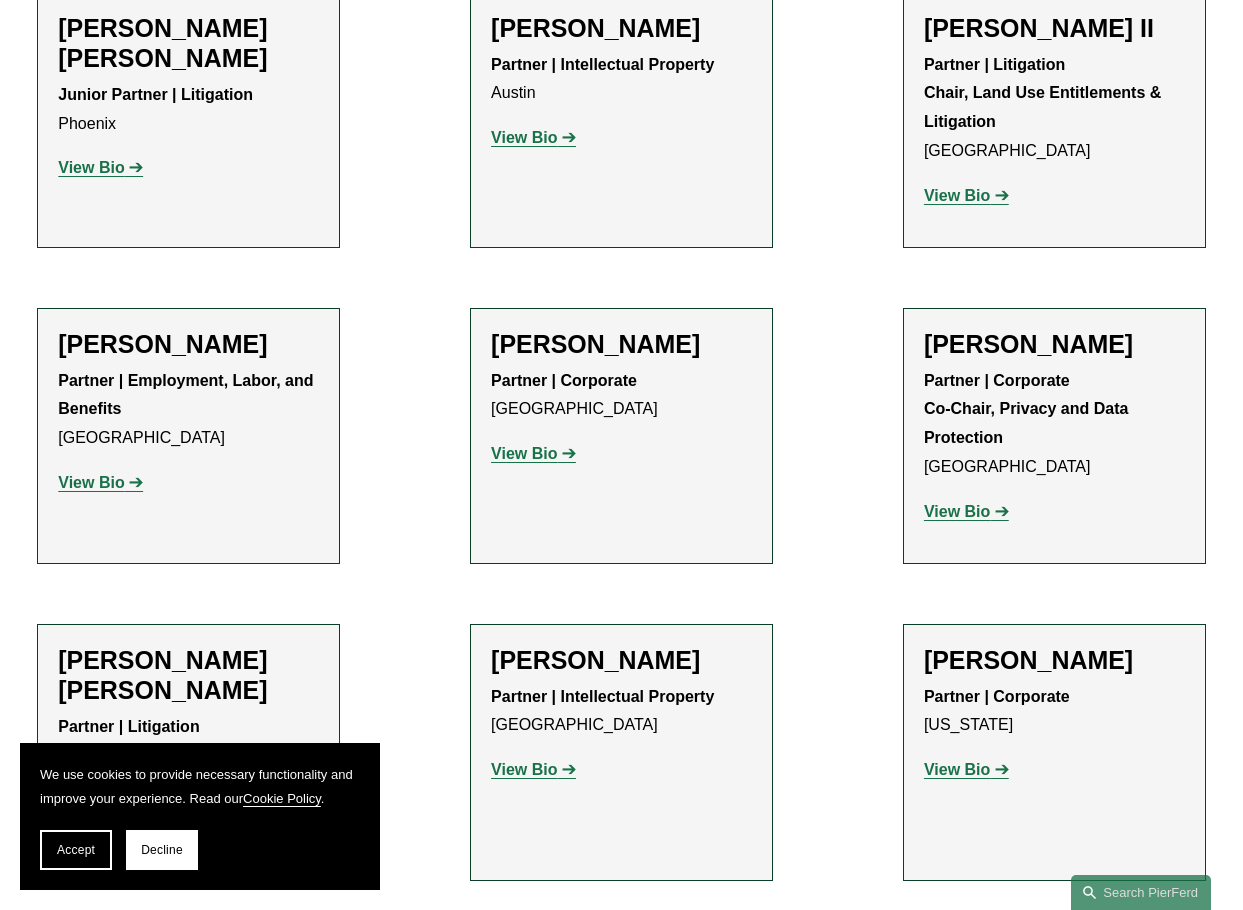 click on "View Bio" 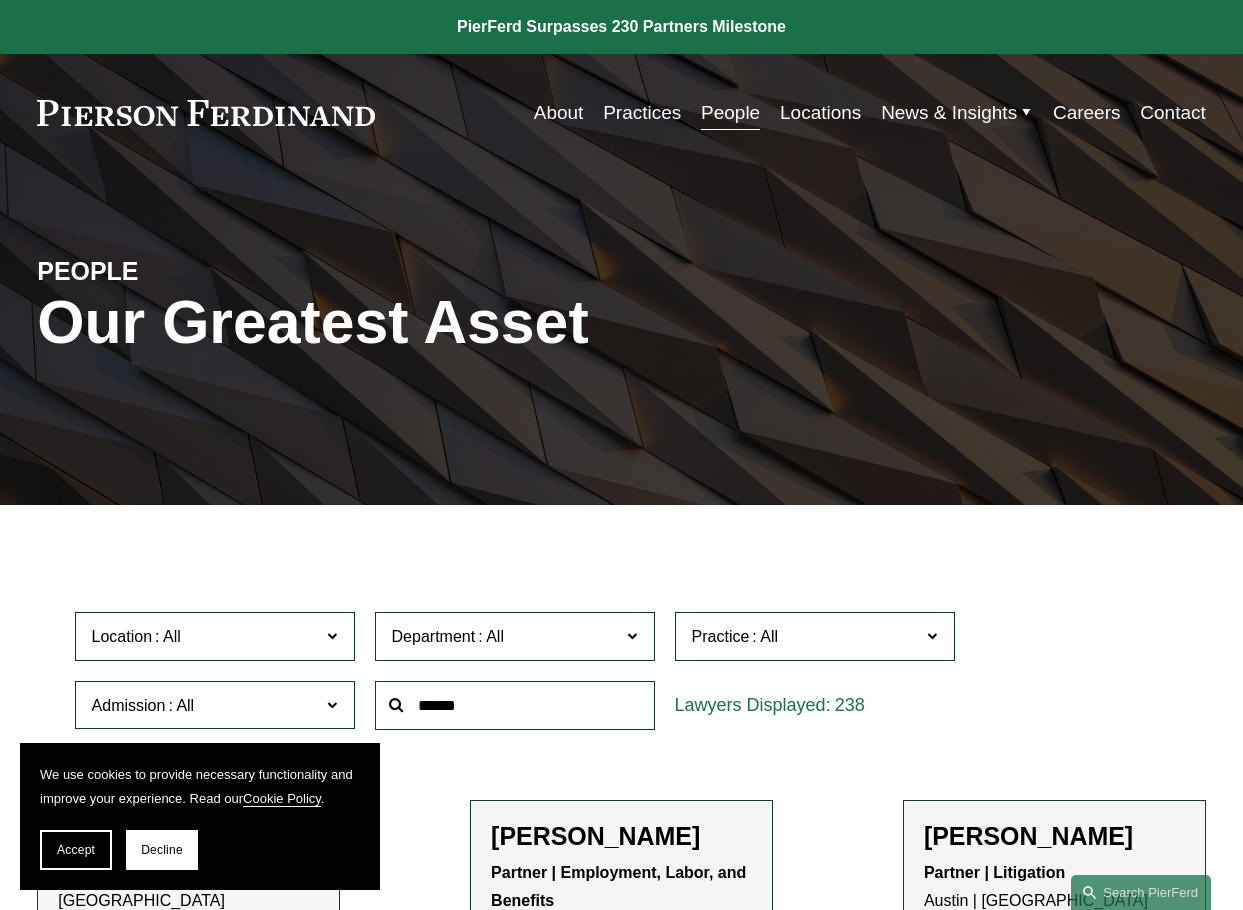 scroll, scrollTop: 0, scrollLeft: 0, axis: both 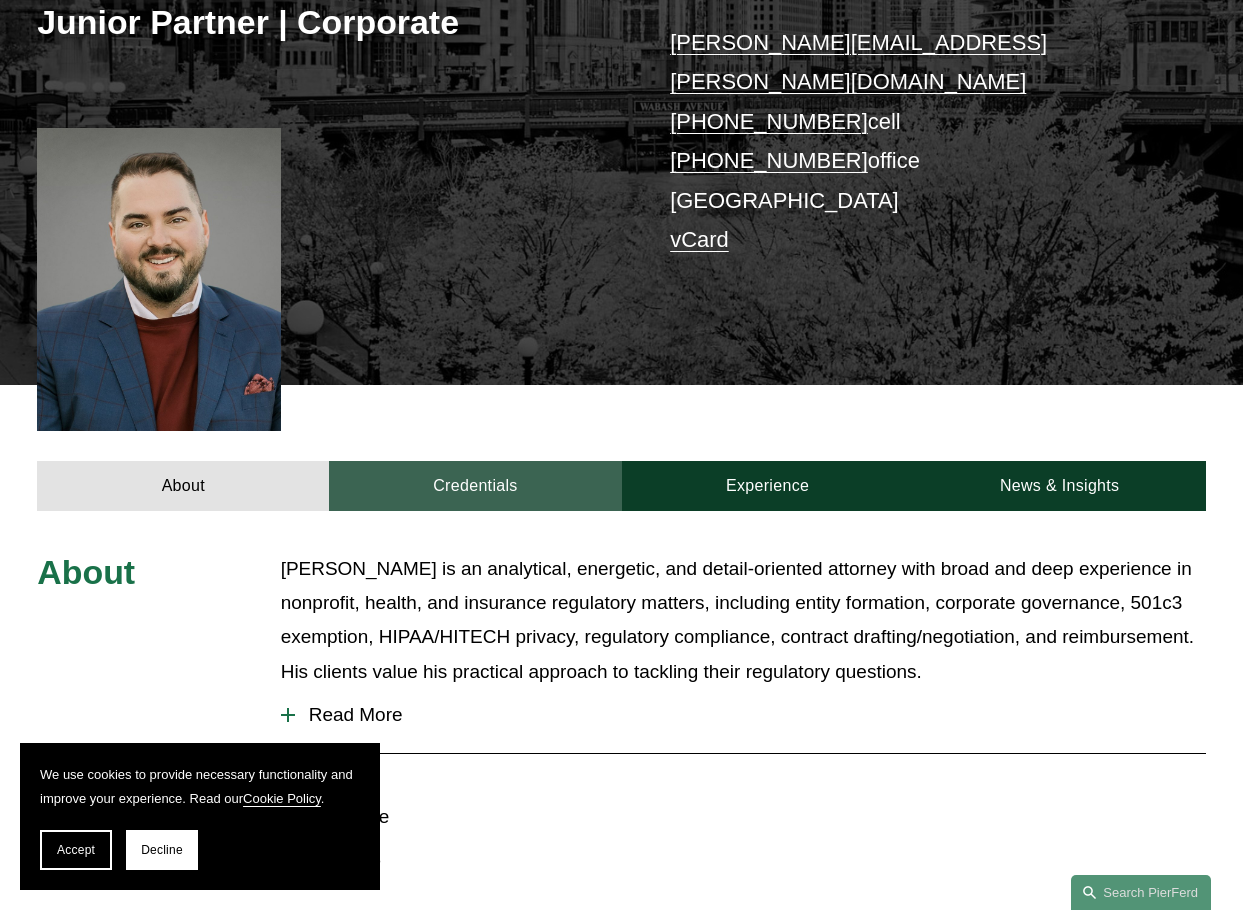 click on "Credentials" at bounding box center [475, 486] 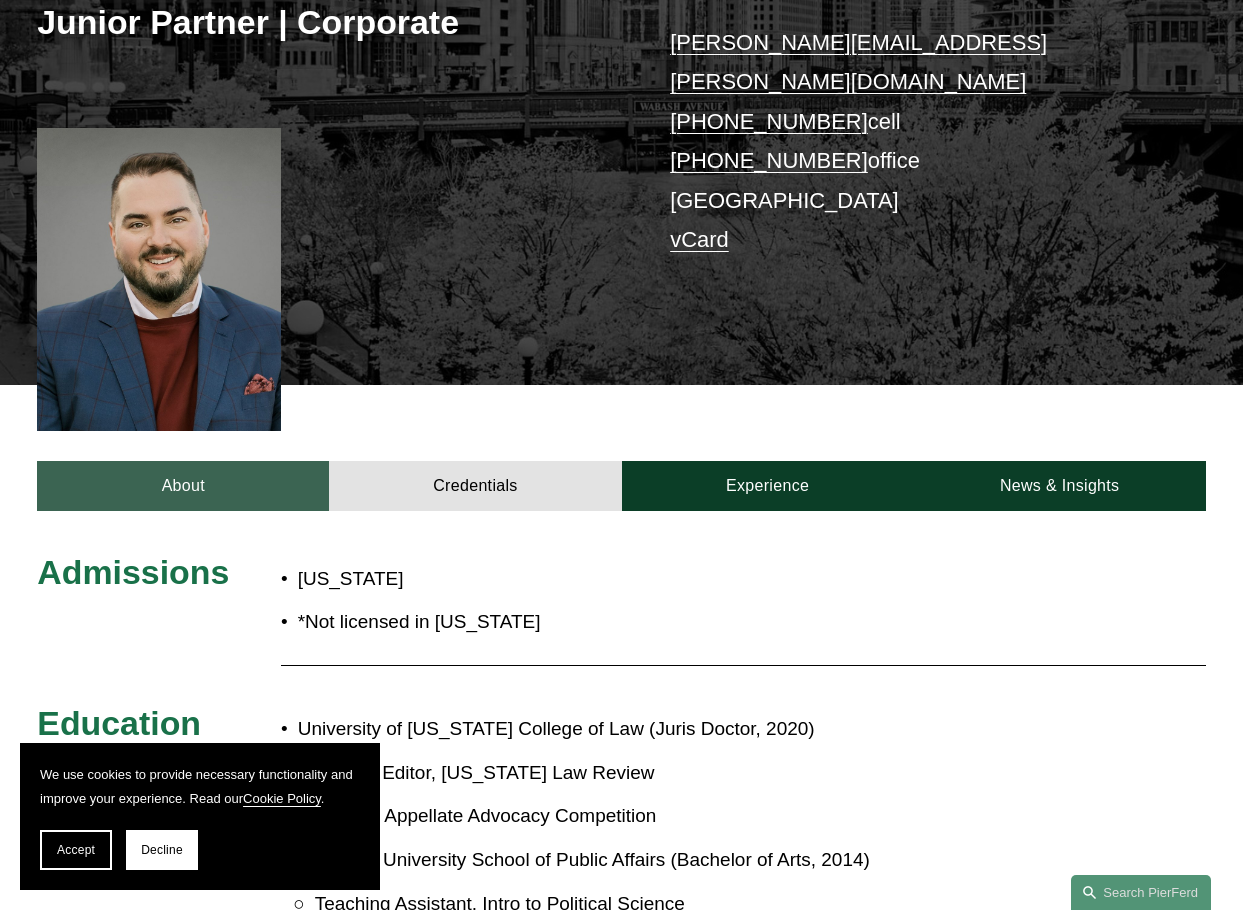 click on "About" at bounding box center [183, 486] 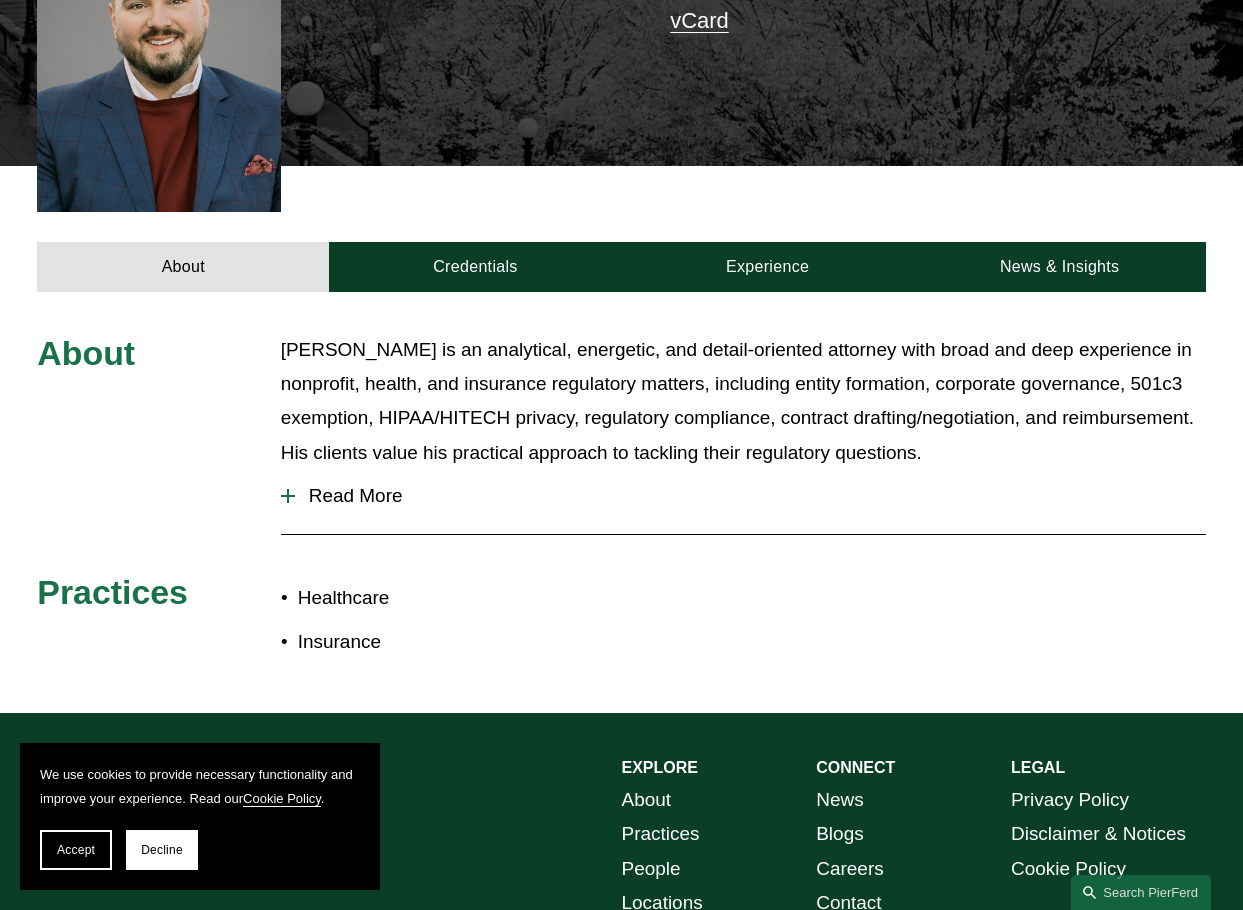 scroll, scrollTop: 554, scrollLeft: 0, axis: vertical 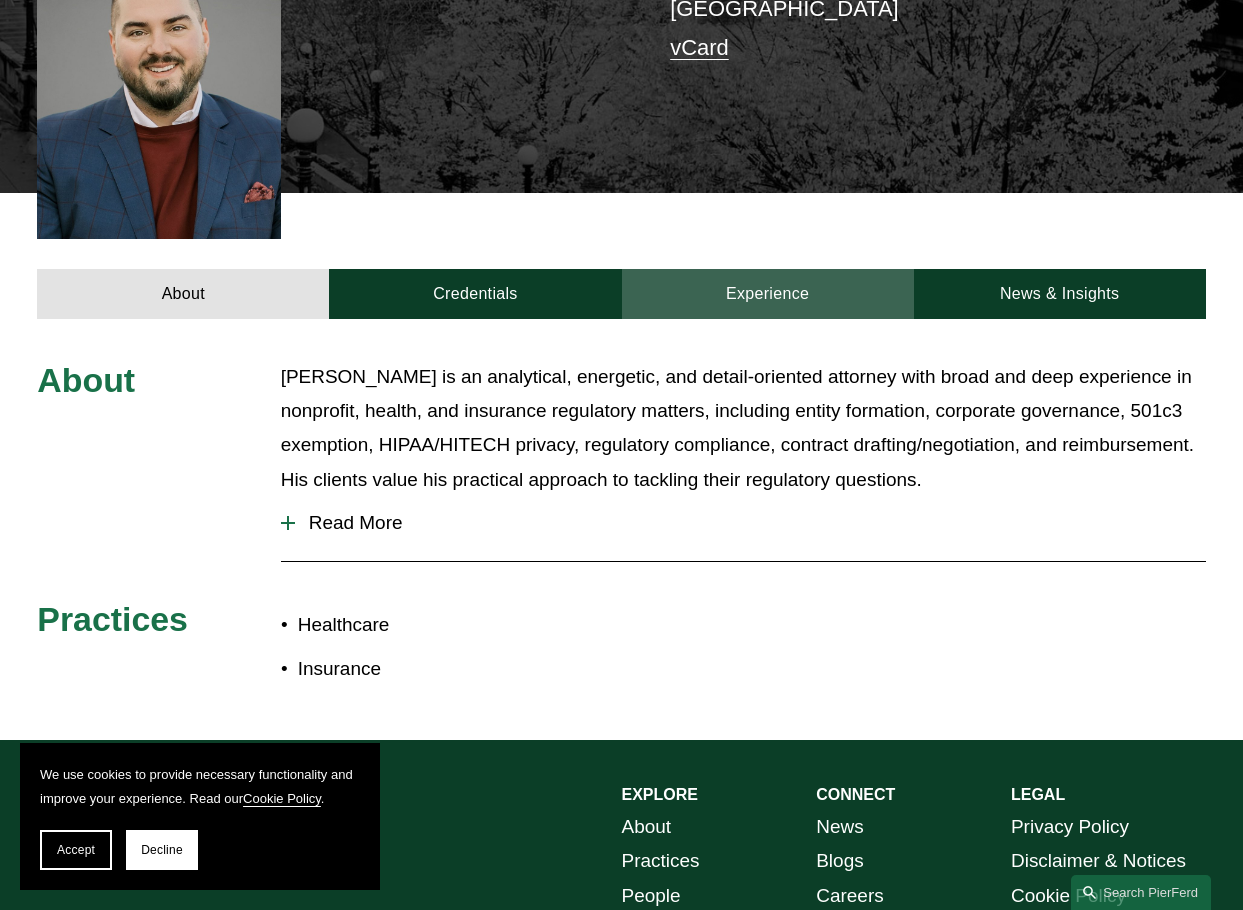click on "Experience" at bounding box center [768, 294] 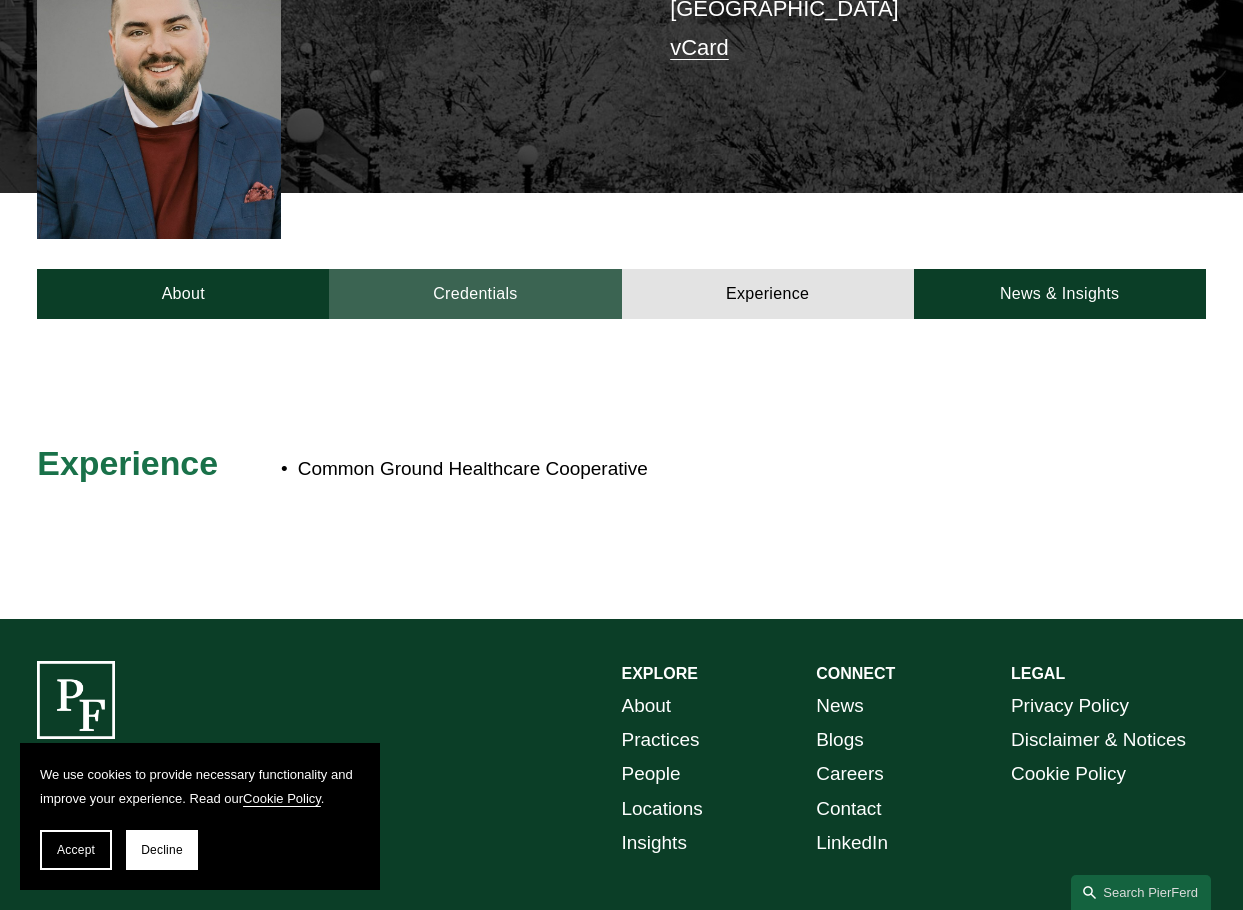 click on "Credentials" at bounding box center (475, 294) 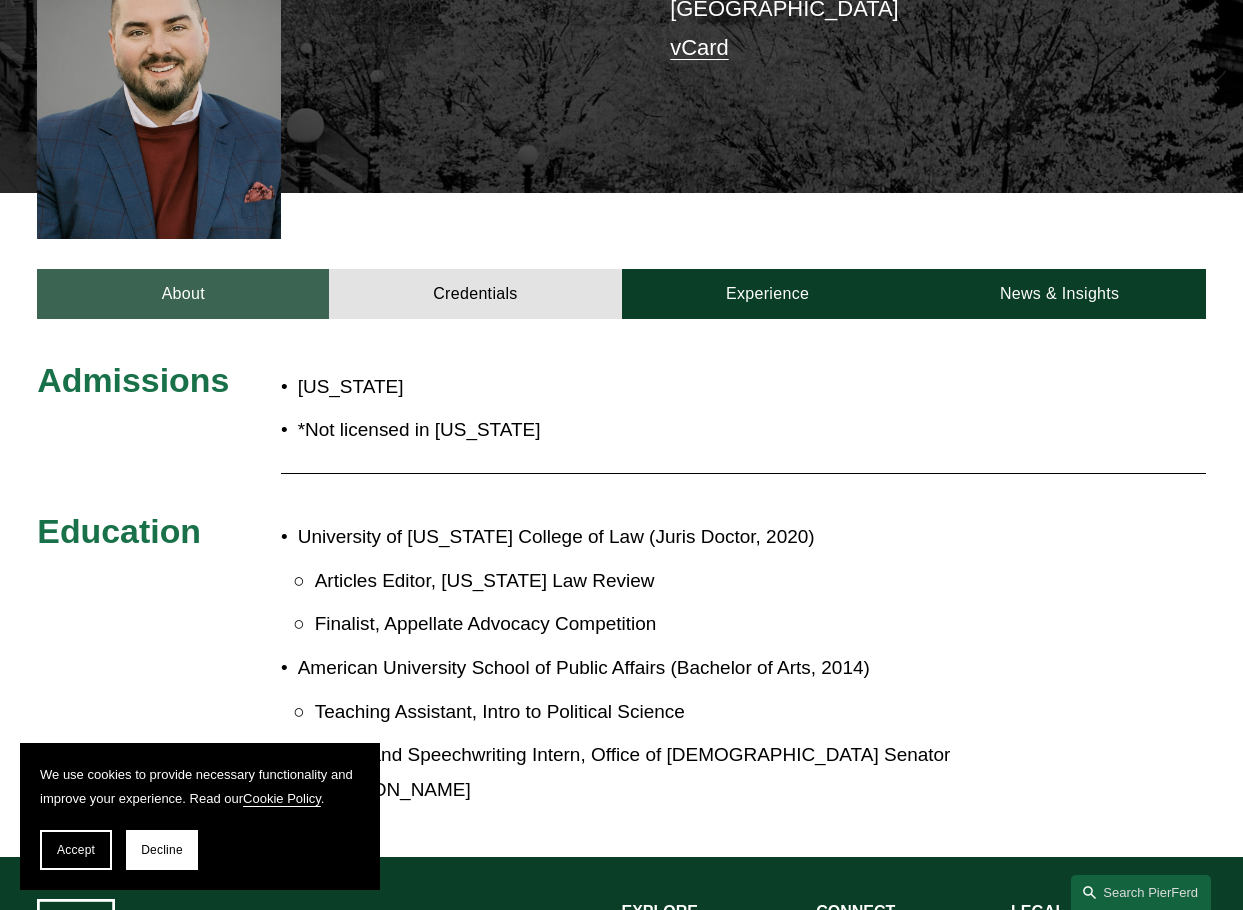 click on "About" at bounding box center [183, 294] 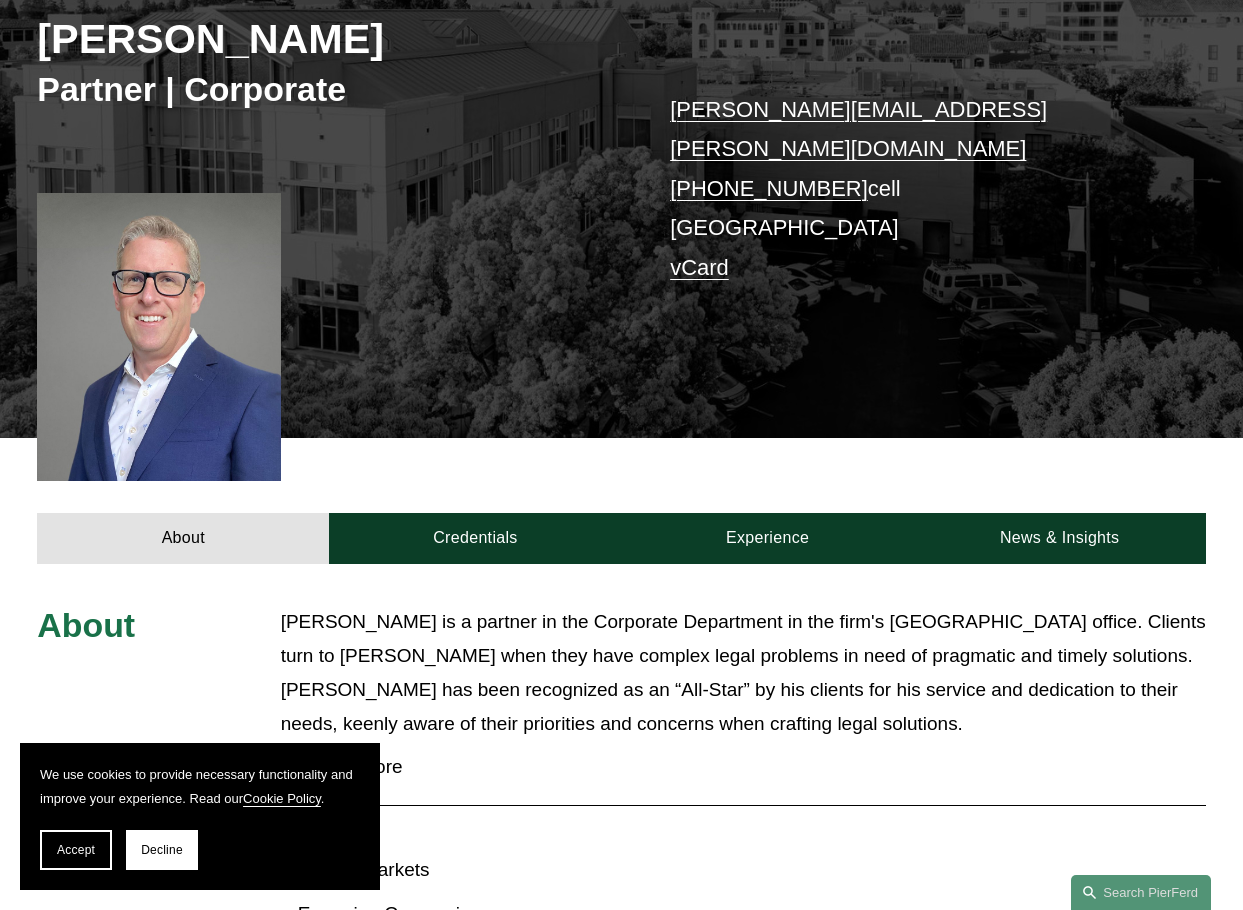 scroll, scrollTop: 389, scrollLeft: 0, axis: vertical 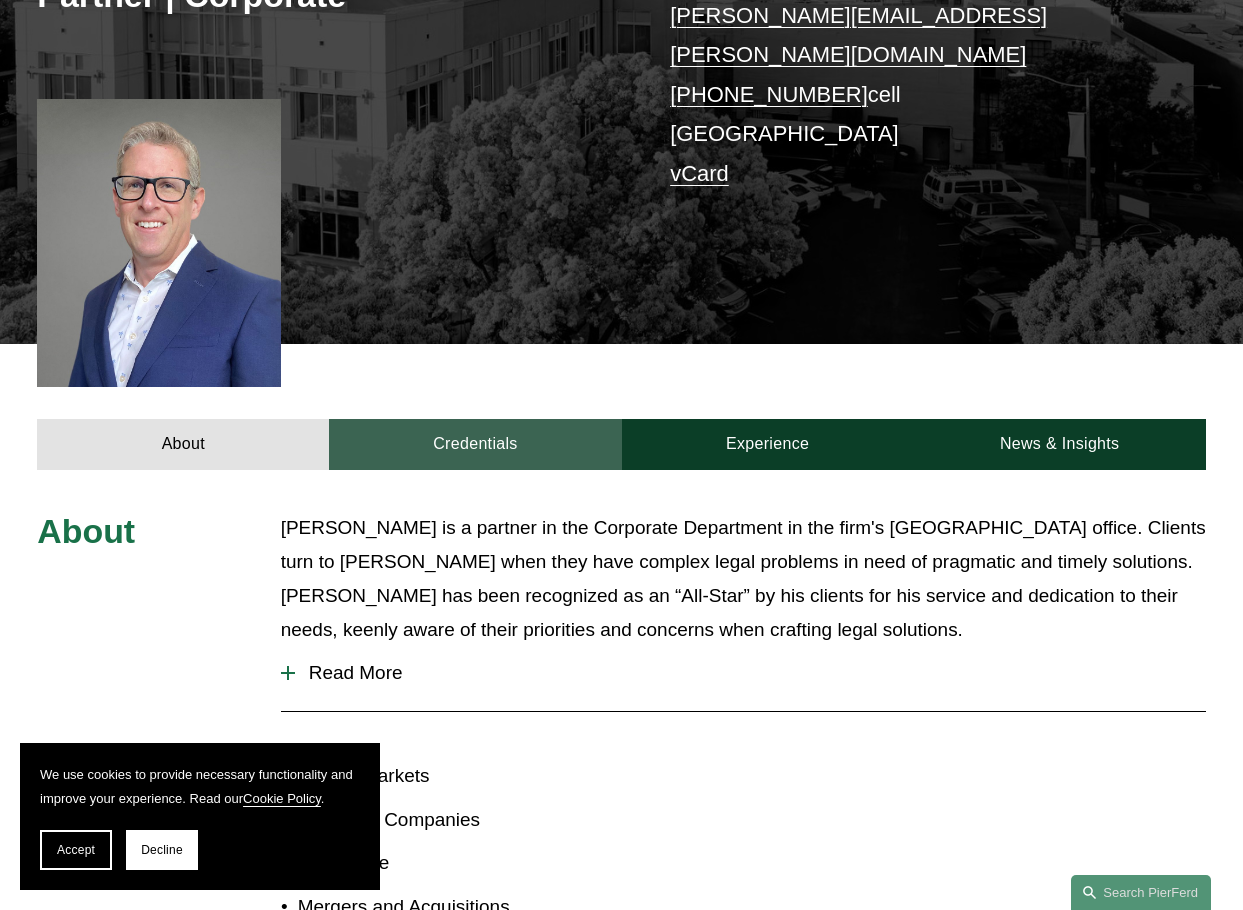 click on "Credentials" at bounding box center [475, 444] 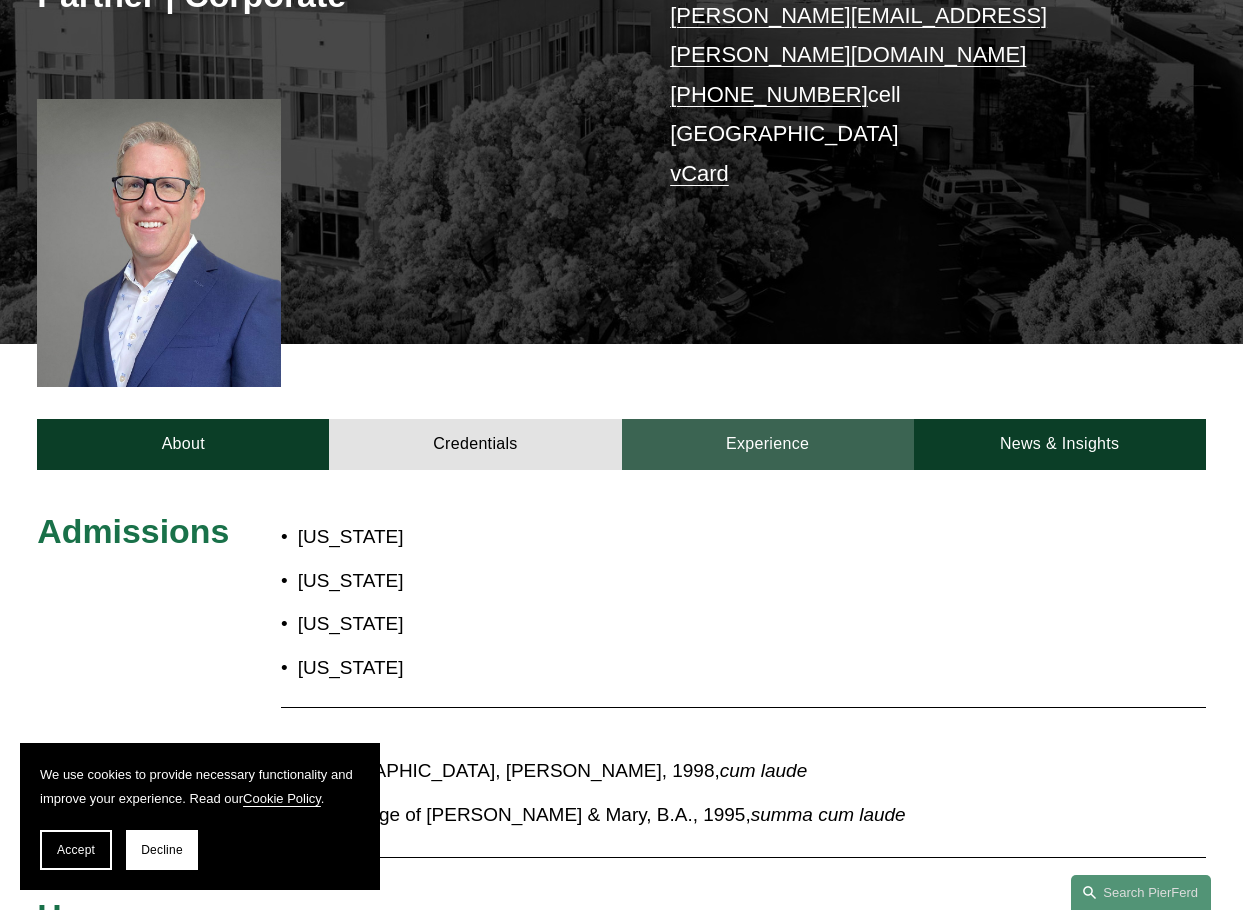 click on "Experience" at bounding box center (768, 444) 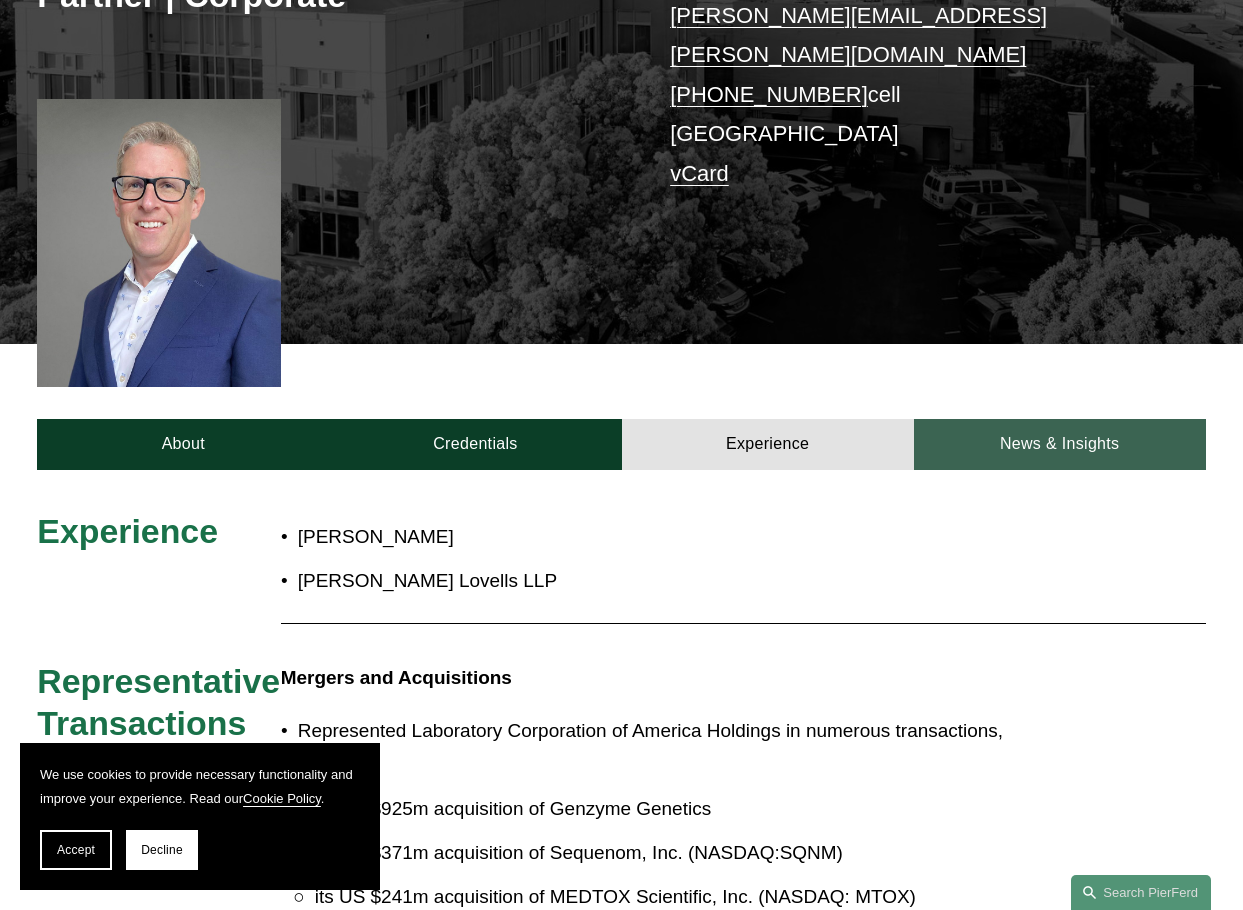 click on "News & Insights" at bounding box center (1060, 444) 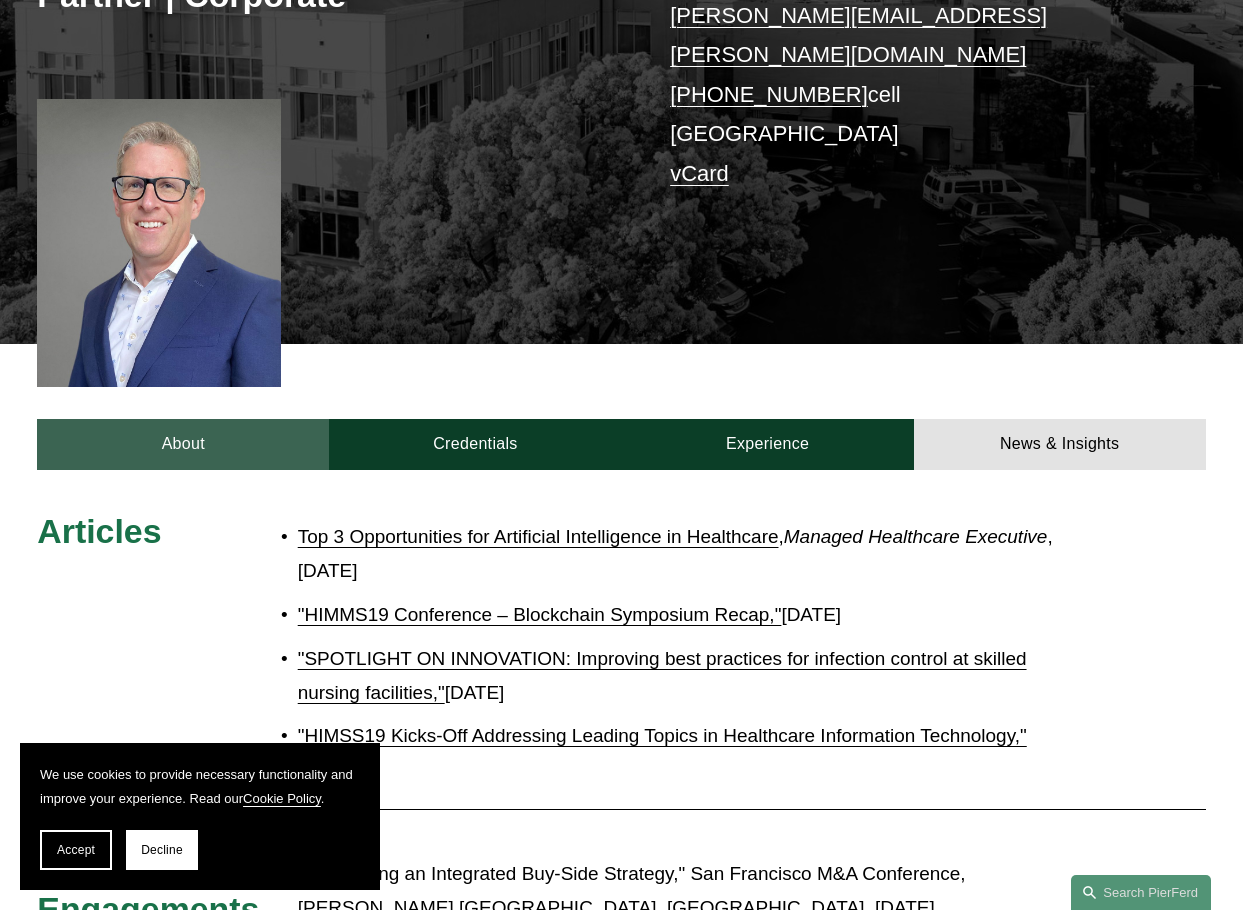click on "About" at bounding box center [183, 444] 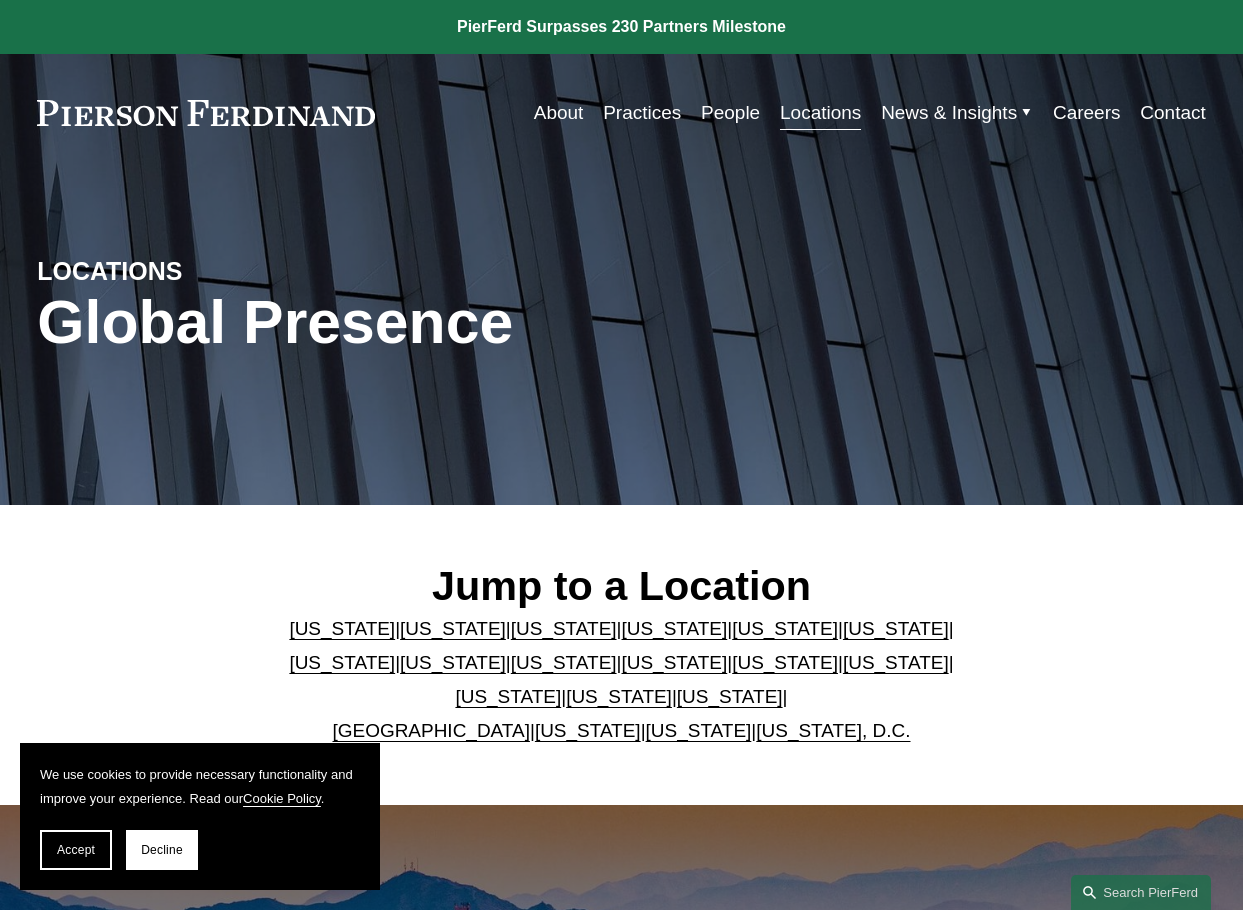 scroll, scrollTop: 0, scrollLeft: 0, axis: both 